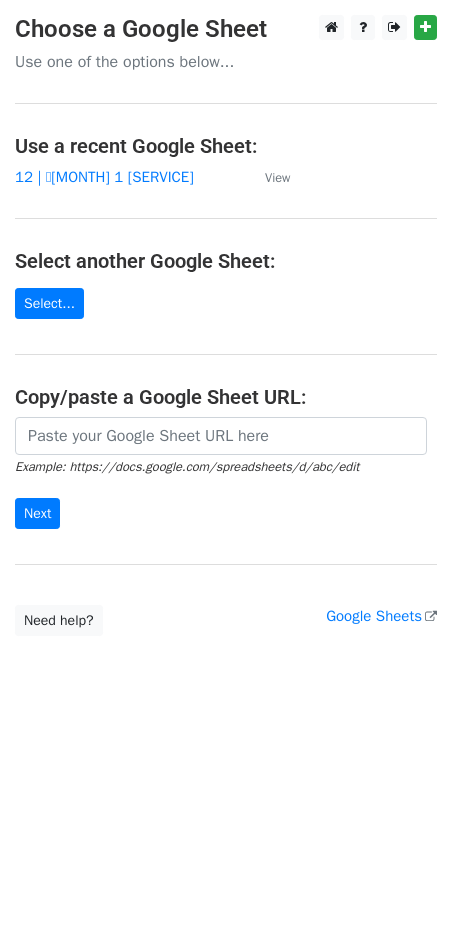 scroll, scrollTop: 0, scrollLeft: 0, axis: both 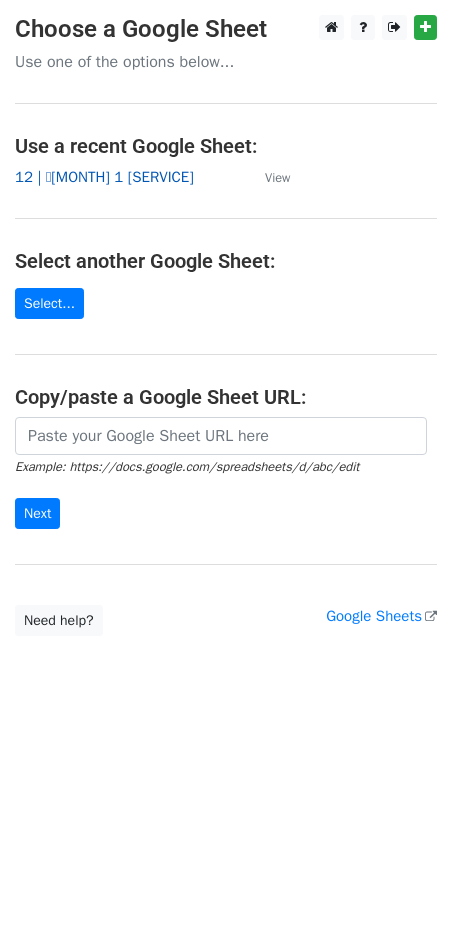 click on "12 | 🩷JULY 1 [Psychotherapy 3]" at bounding box center (104, 177) 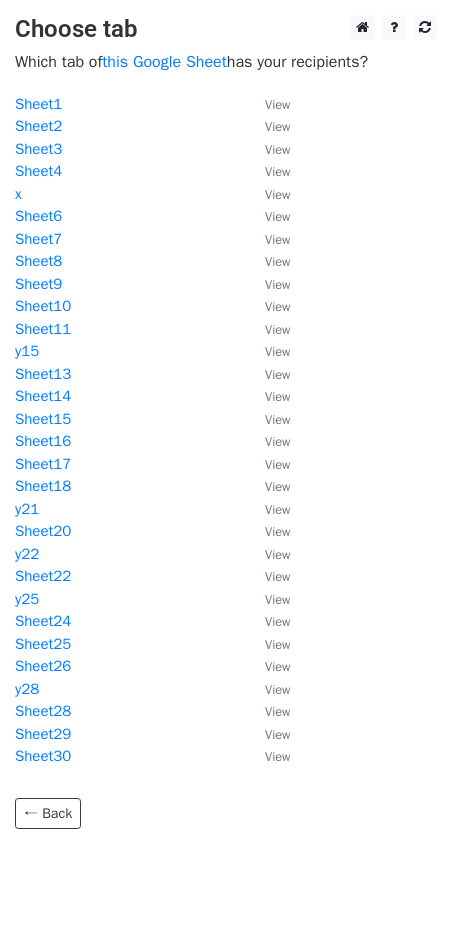 scroll, scrollTop: 0, scrollLeft: 0, axis: both 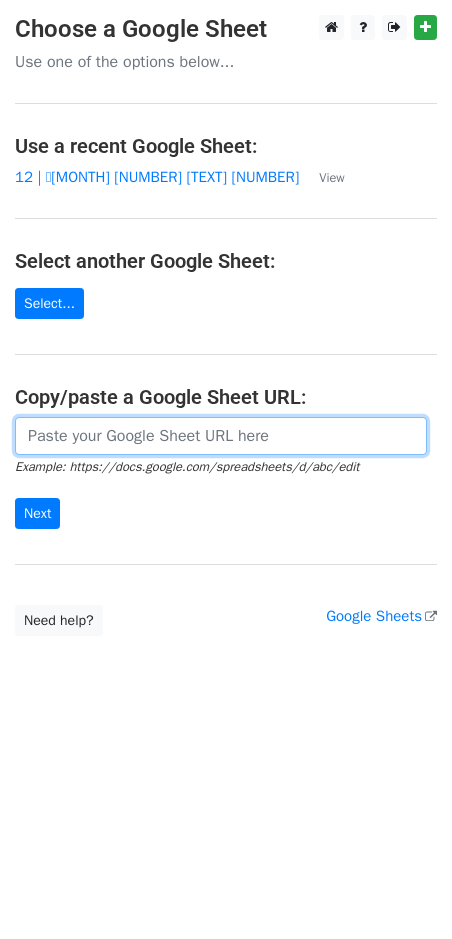 click at bounding box center [221, 436] 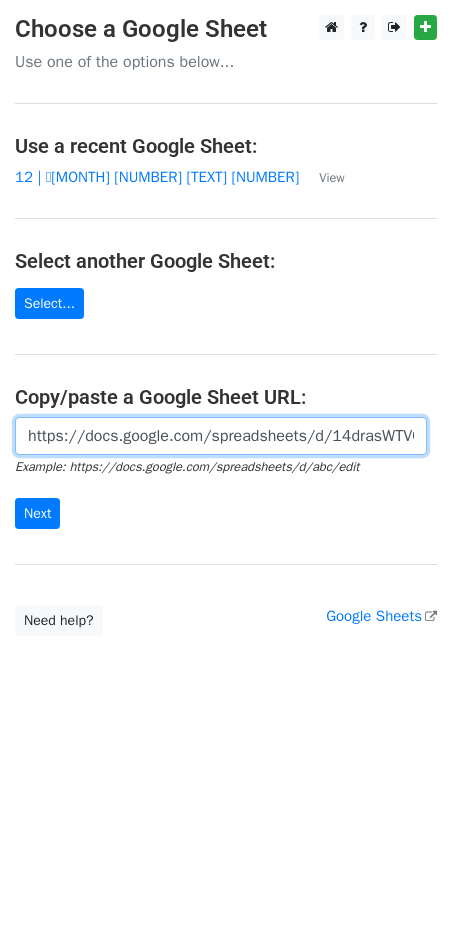 scroll, scrollTop: 0, scrollLeft: 446, axis: horizontal 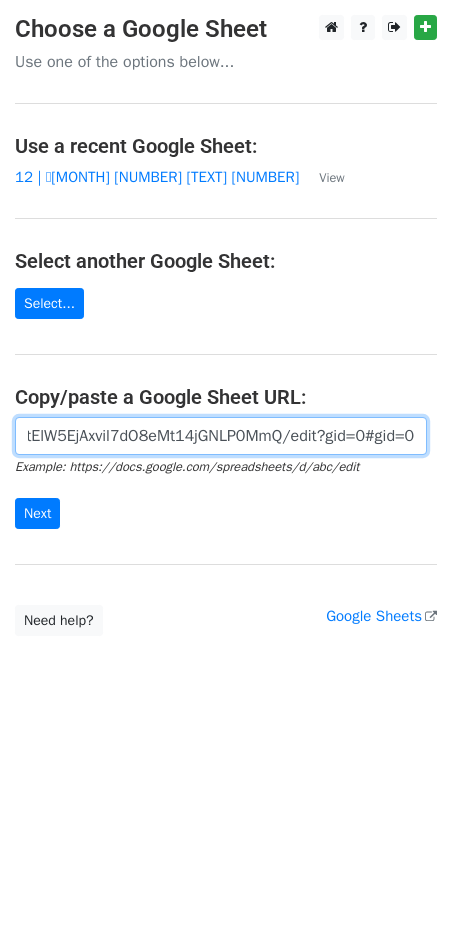 type on "https://docs.google.com/spreadsheets/d/14drasWTV0D28FtElW5EjAxvil7dO8eMt14jGNLP0MmQ/edit?gid=0#gid=0" 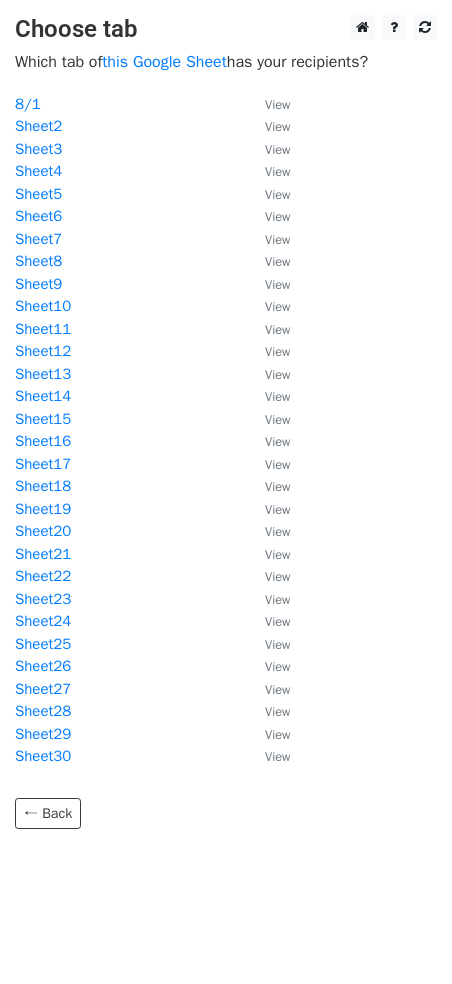 scroll, scrollTop: 0, scrollLeft: 0, axis: both 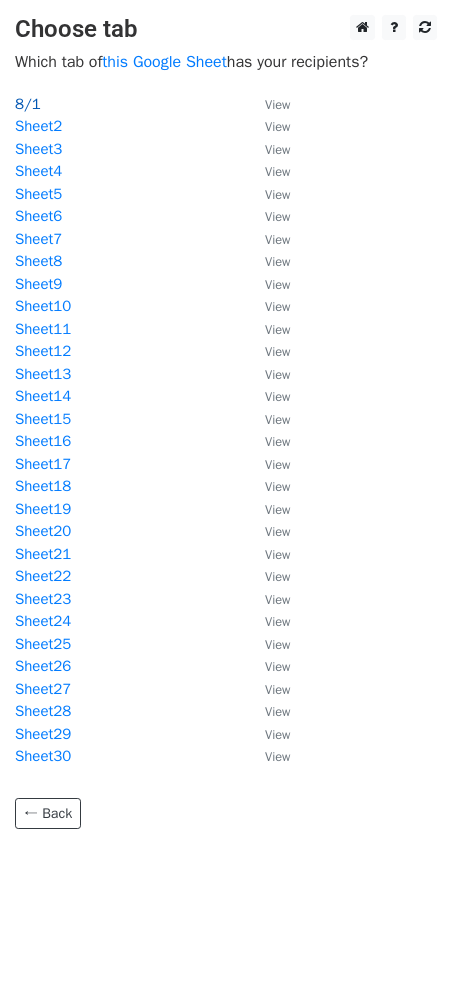 click on "8/1" at bounding box center [28, 104] 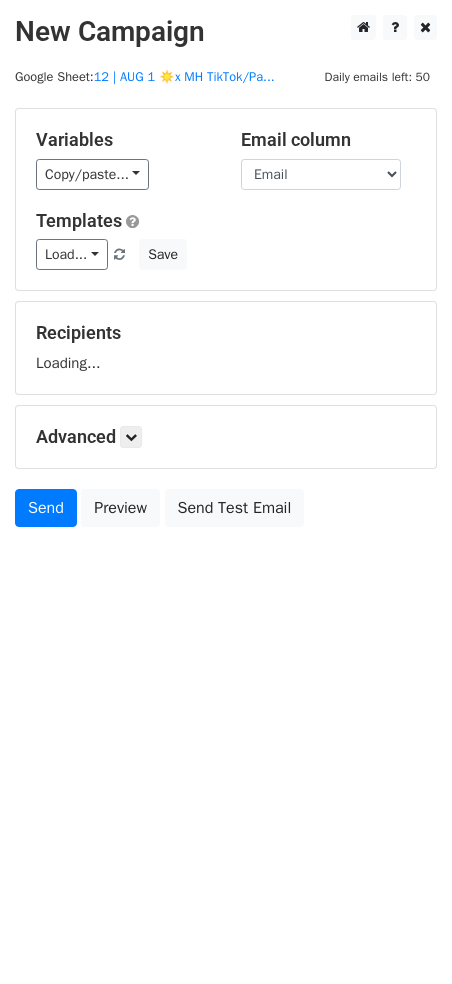 scroll, scrollTop: 0, scrollLeft: 0, axis: both 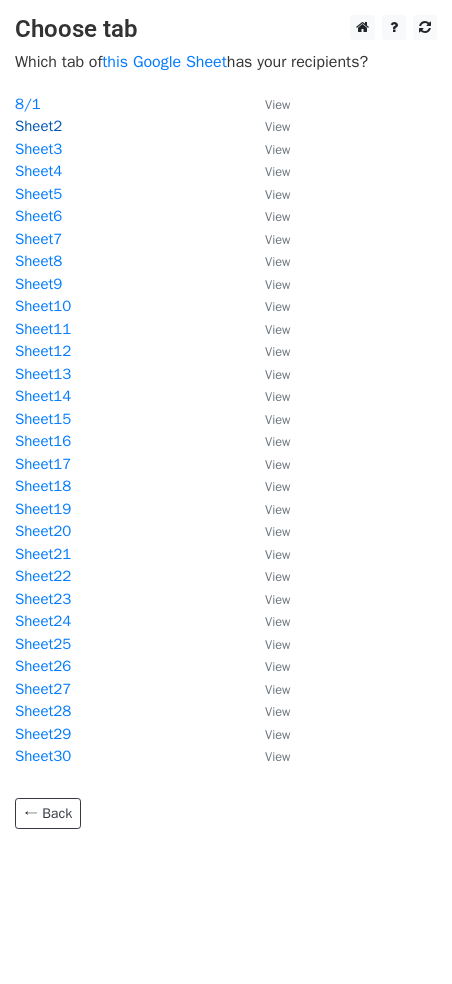 click on "Sheet2" at bounding box center [38, 126] 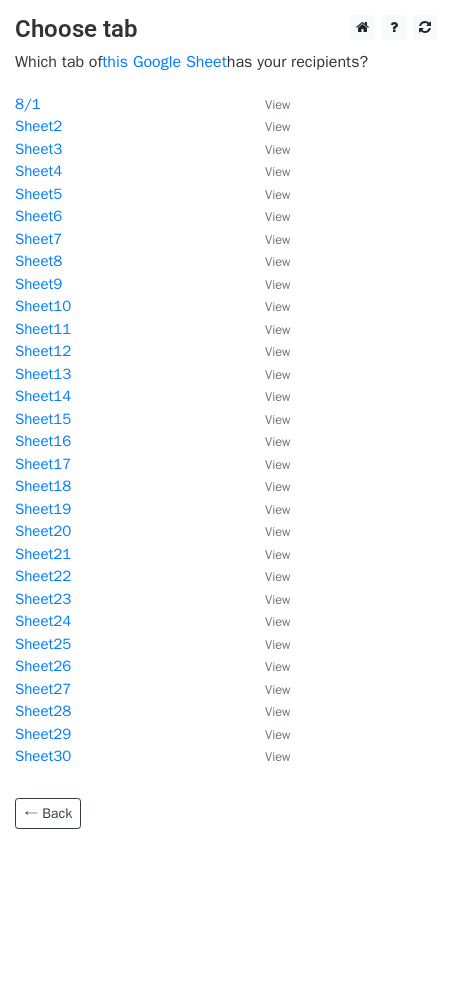 click on "Which tab of  this Google Sheet  has your recipients?" at bounding box center (226, 62) 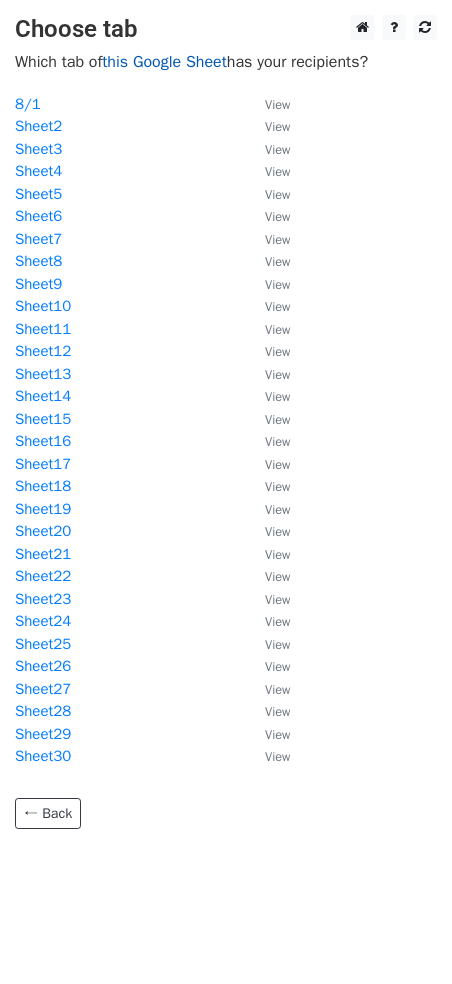 click on "this Google Sheet" at bounding box center [164, 62] 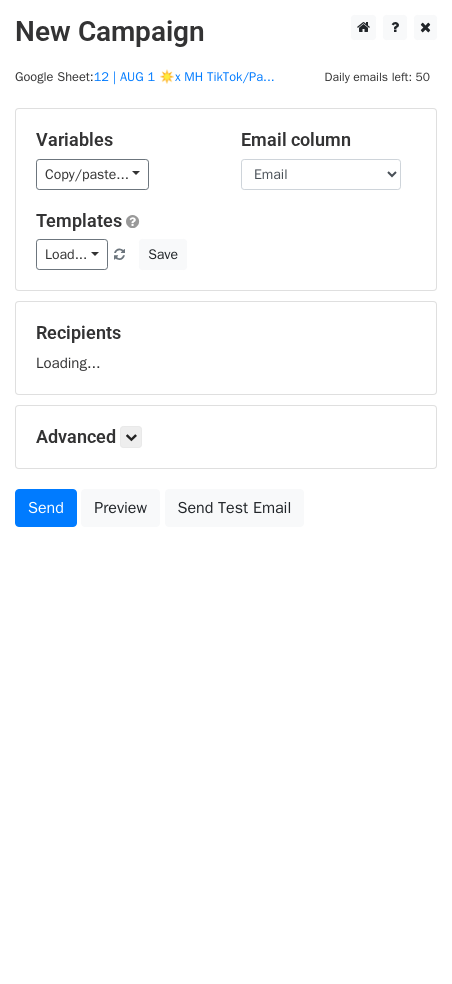 scroll, scrollTop: 0, scrollLeft: 0, axis: both 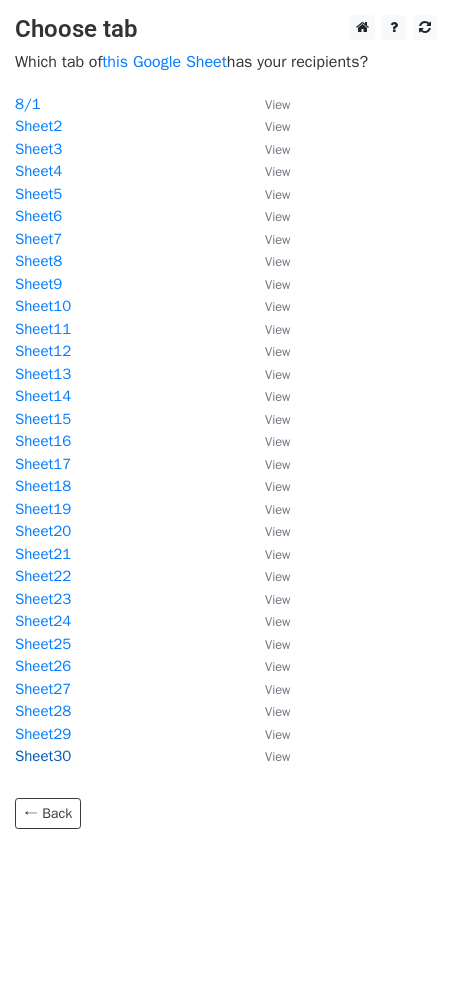 click on "Sheet30" at bounding box center [43, 756] 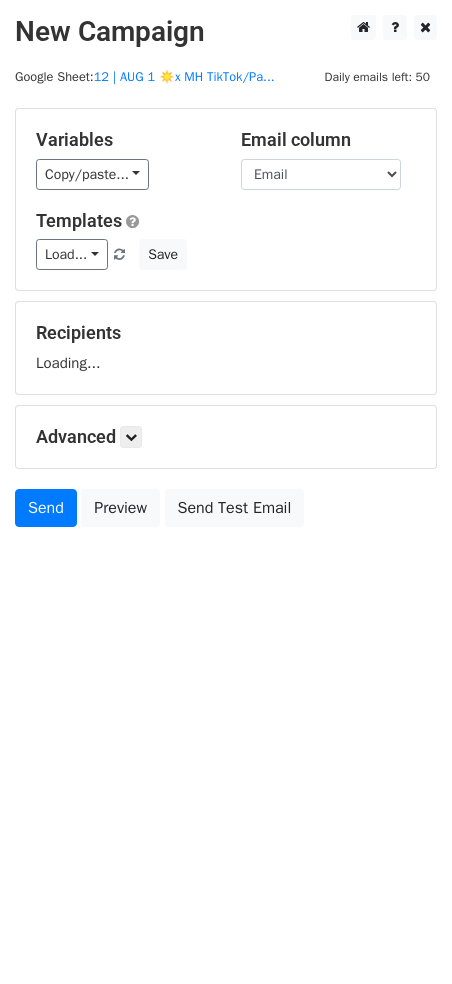 scroll, scrollTop: 0, scrollLeft: 0, axis: both 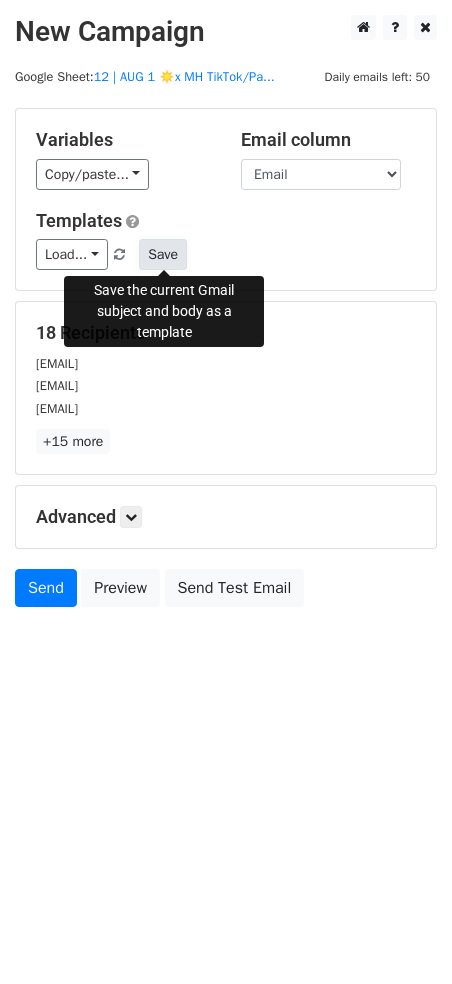 click on "Save" at bounding box center (163, 254) 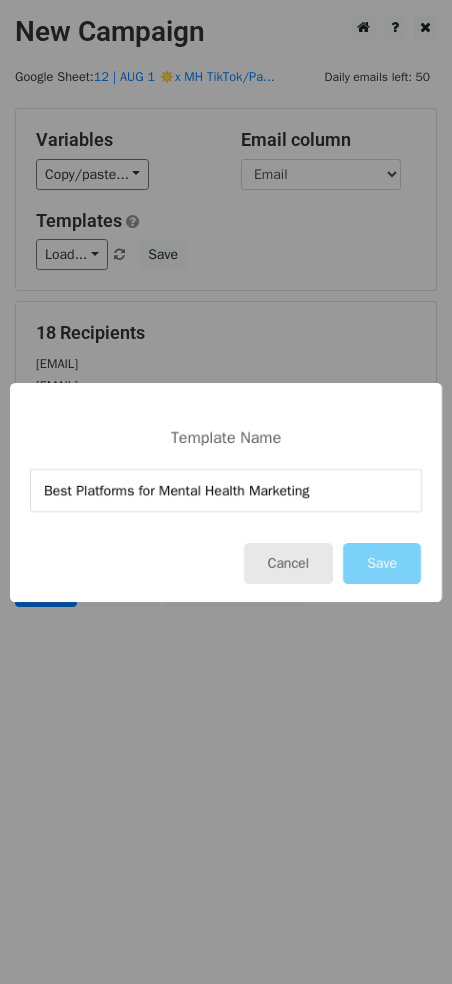 type on "Best Platforms for Mental Health Marketing" 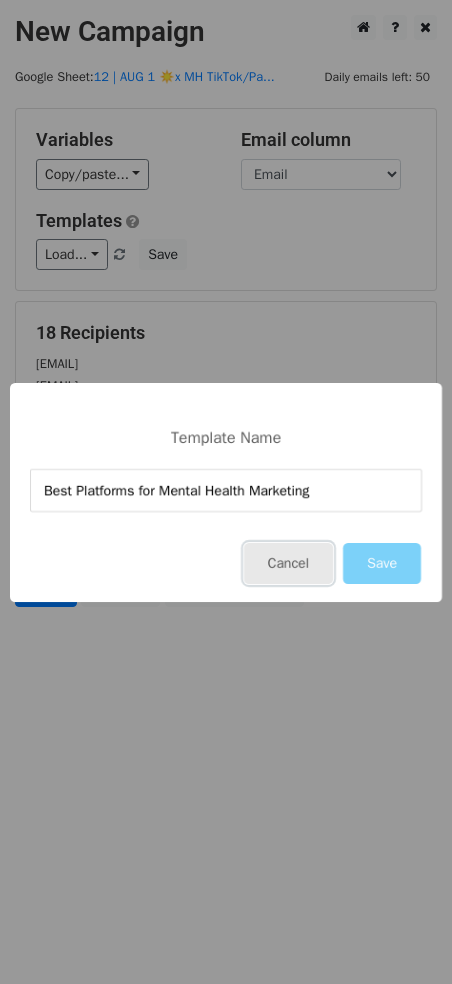 click on "Cancel" at bounding box center (288, 563) 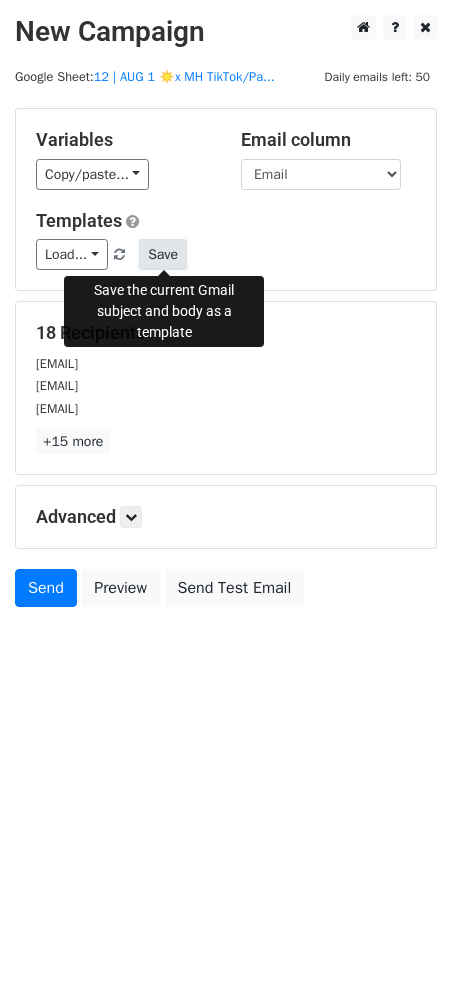 click on "Save" at bounding box center (163, 254) 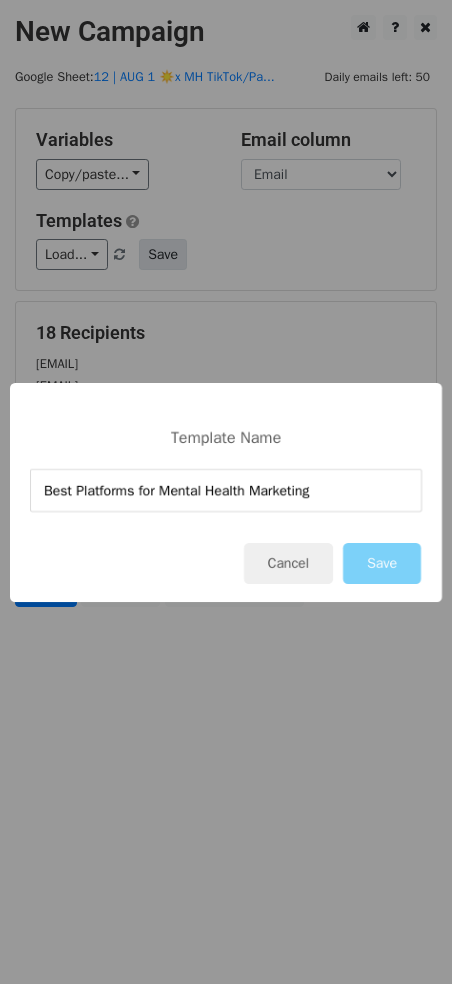 type on "Best Platforms for Mental Health Marketing" 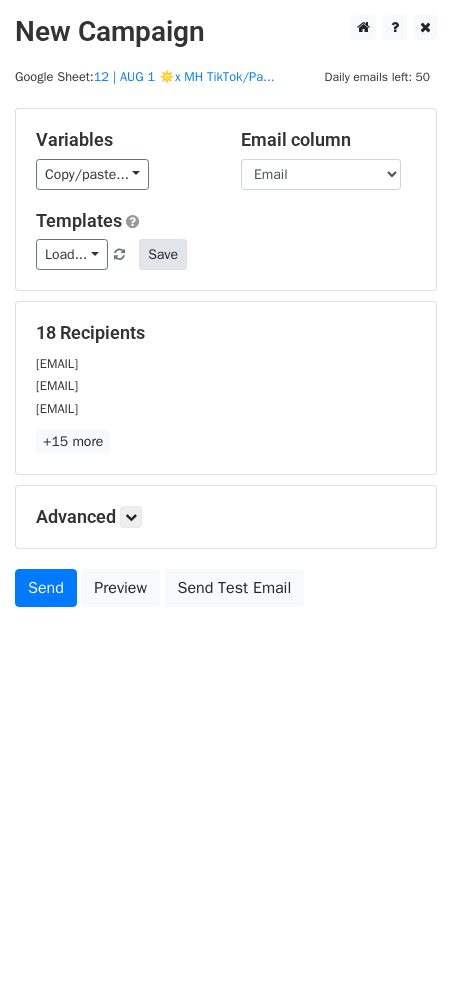 click on "Load...
Best Platforms for Mental Health Marketing
TikTok Toolkit for Providers
Mental Health Marketing Strategy
2
1
Marketing Growth for Therapy Practices
Marketing Growth for Therapists
Clinical Practice Marketing Guide
Marketing for Clinical Practitioners
Mental Health Practice Marketing
1
Mental Health Marketing Ideas
Mental Health Marketing Strategy
Therapy Practice Marketing Plan
Therapy Practice Marketing Guide
Growth Marketing for Nutrition Providers
Marketing Guide for Nutrition Providers
Marketing Roadmap for Therapists
Nutrition Practice Marketing Plan
Nut
Save" at bounding box center [226, 254] 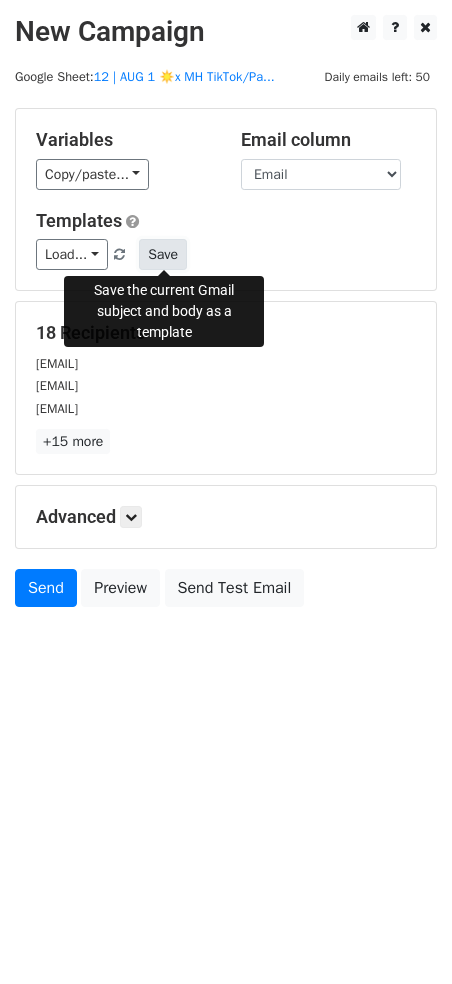 click on "Save" at bounding box center [163, 254] 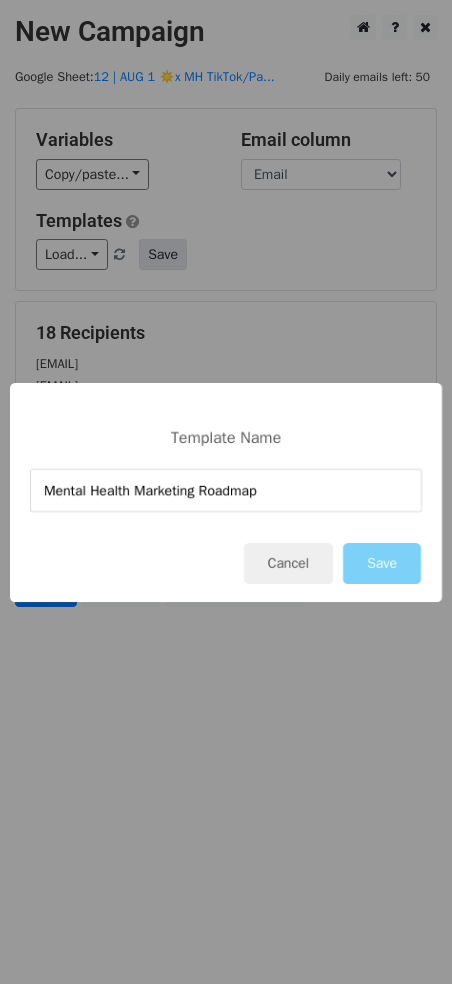 type on "Mental Health Marketing Roadmap" 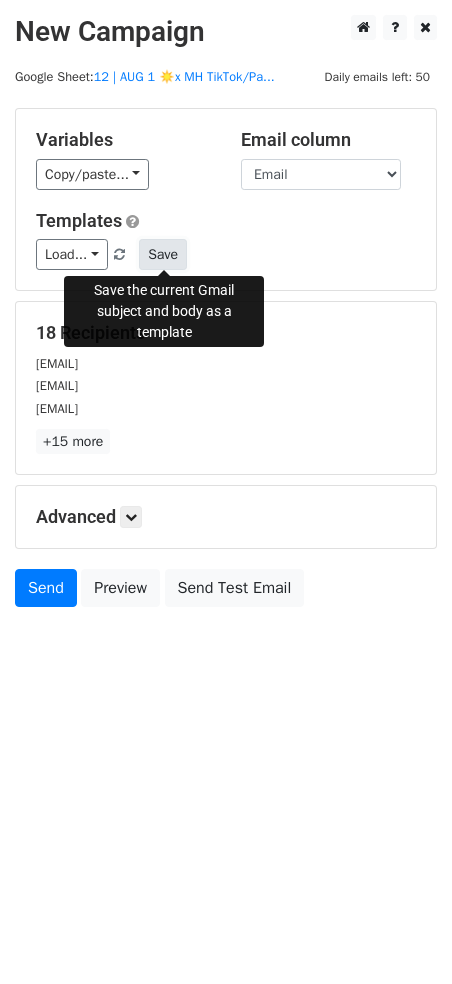 click on "Save" at bounding box center [163, 254] 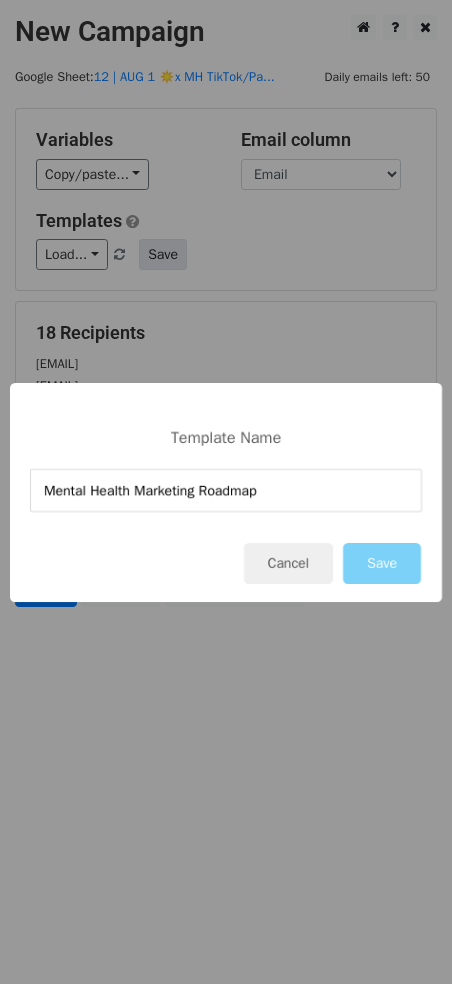 type on "Mental Health Marketing Roadmap" 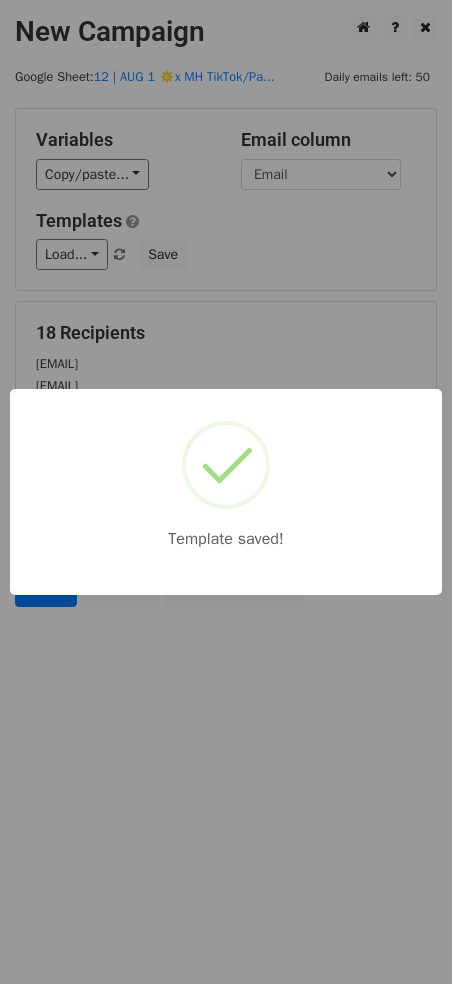 click on "Template saved!" at bounding box center [226, 492] 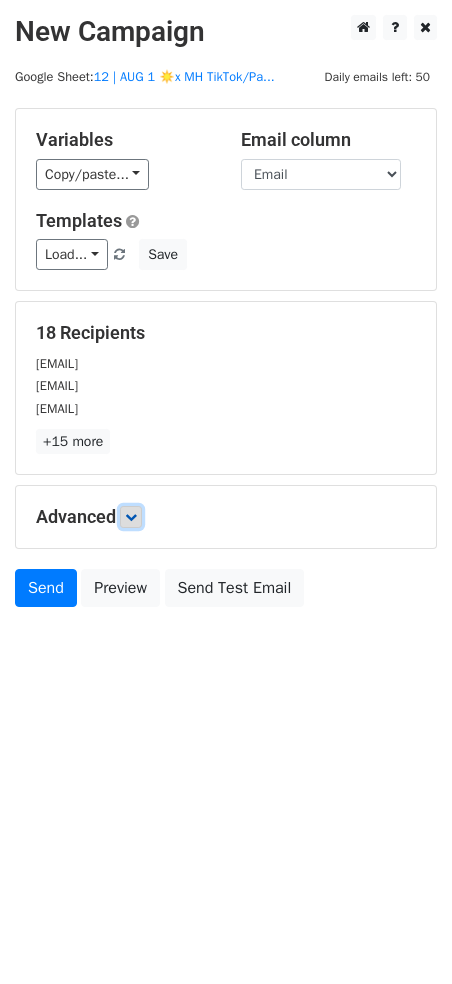 click at bounding box center [131, 517] 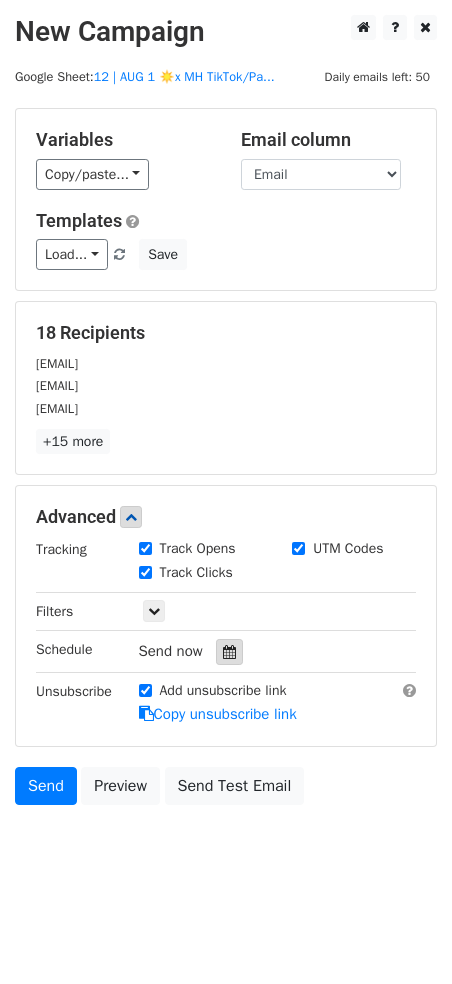 click at bounding box center [229, 652] 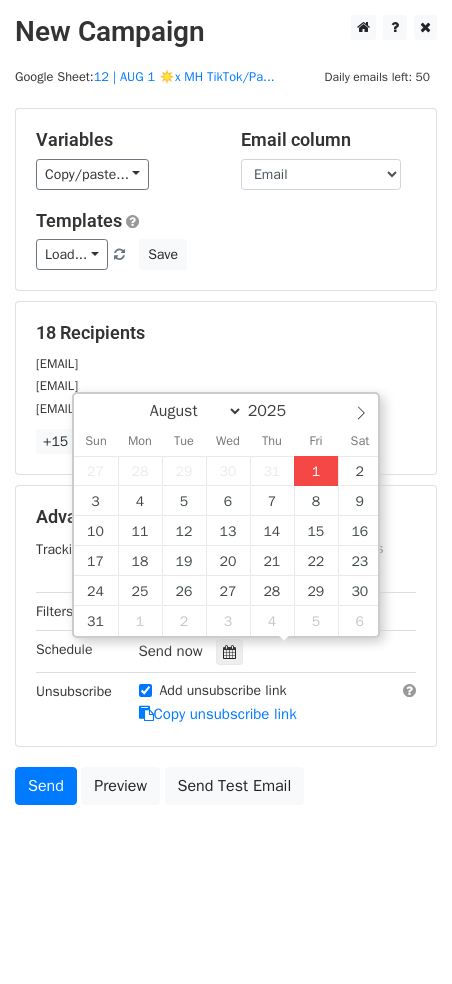 type on "2025-08-01 12:00" 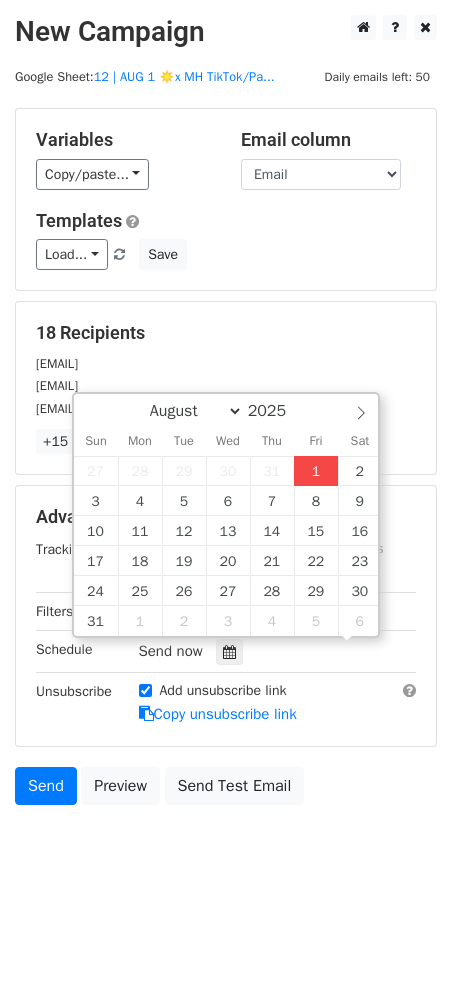 scroll, scrollTop: 1, scrollLeft: 0, axis: vertical 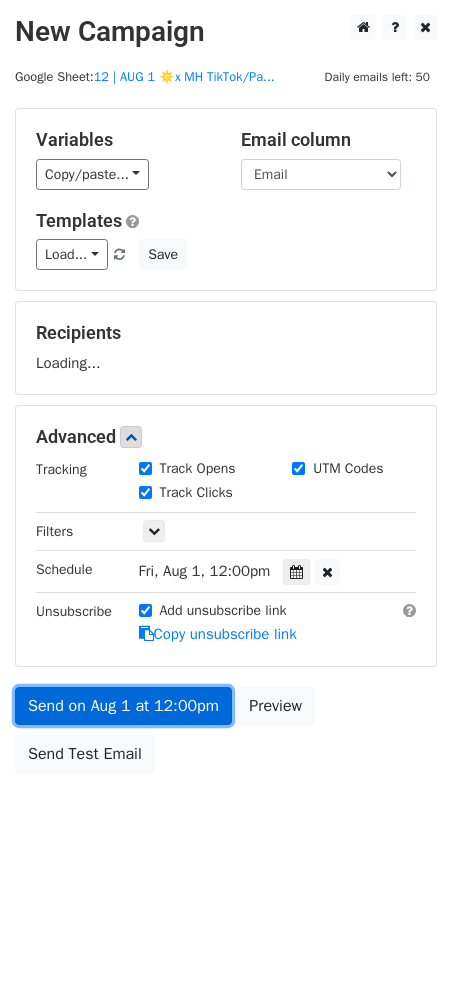 click on "Send on Aug 1 at 12:00pm" at bounding box center (123, 706) 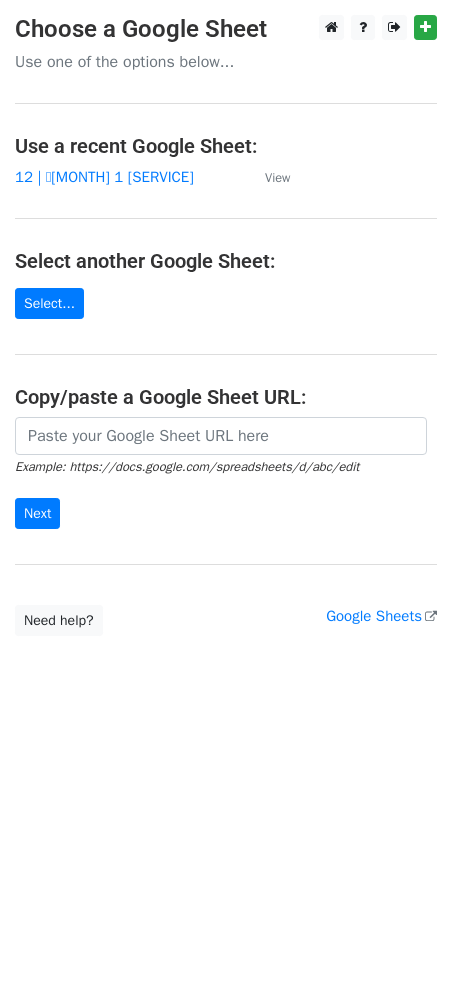 scroll, scrollTop: 0, scrollLeft: 0, axis: both 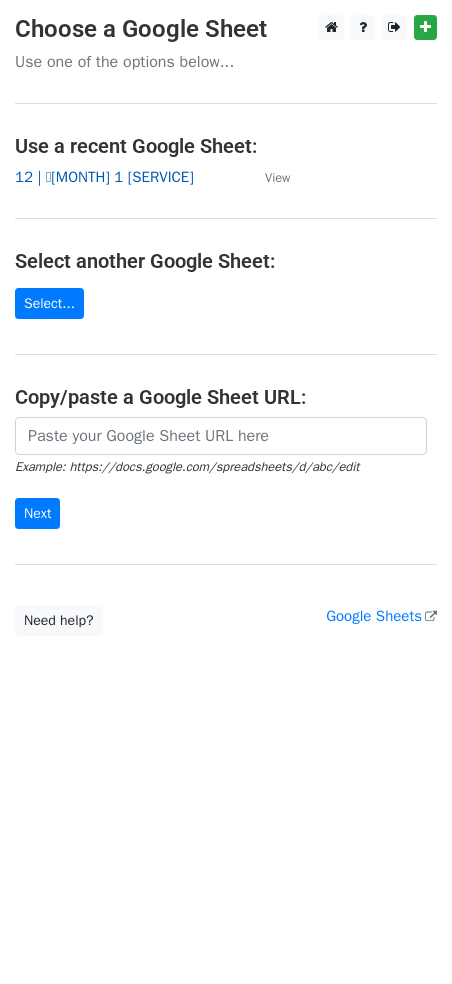 click on "12 | 🩷[MONTH] 1 [SERVICE]" at bounding box center (104, 177) 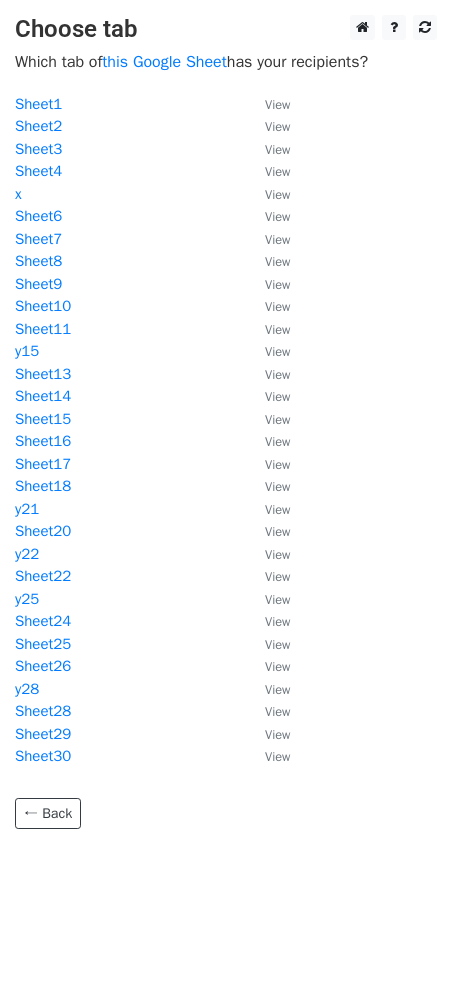 scroll, scrollTop: 0, scrollLeft: 0, axis: both 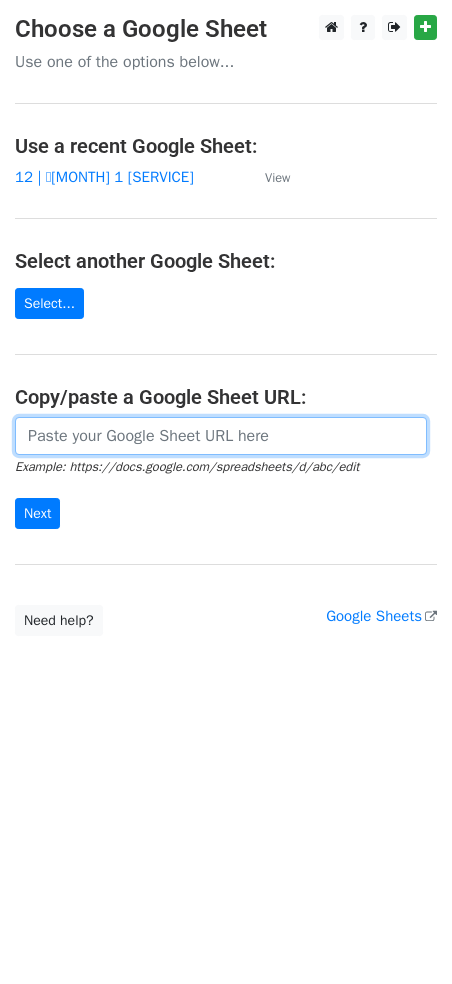 click at bounding box center [221, 436] 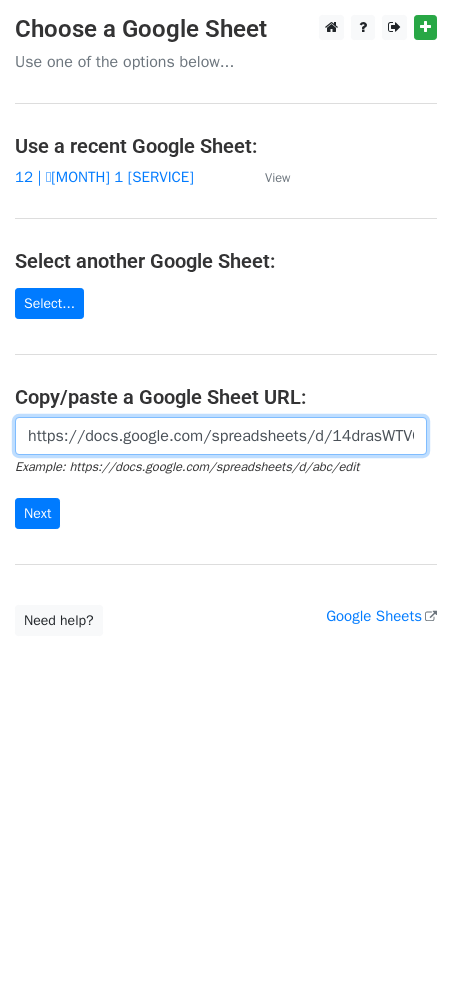 scroll, scrollTop: 0, scrollLeft: 446, axis: horizontal 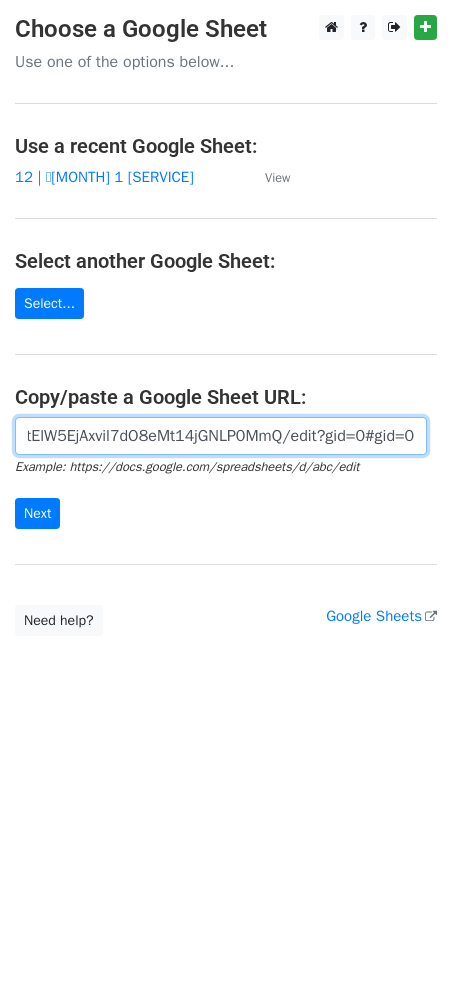 type on "https://docs.google.com/spreadsheets/d/14drasWTV0D28FtElW5EjAxvil7dO8eMt14jGNLP0MmQ/edit?gid=0#gid=0" 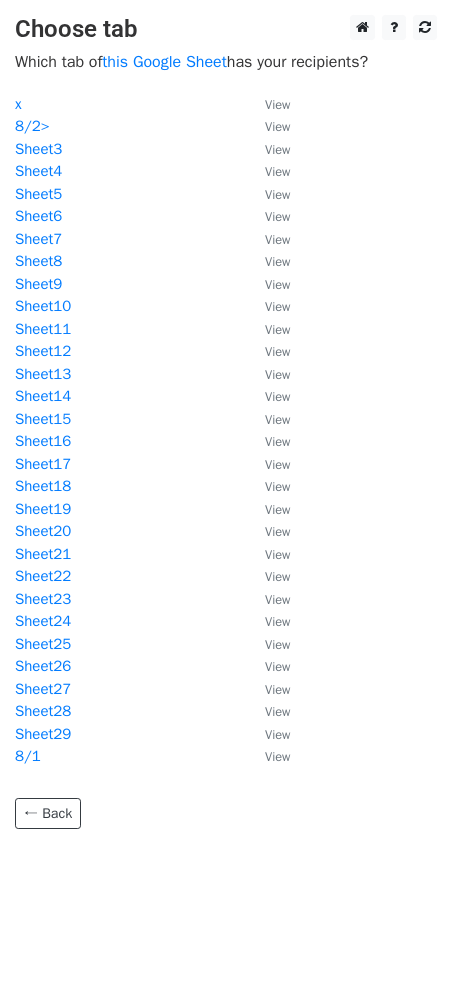 scroll, scrollTop: 0, scrollLeft: 0, axis: both 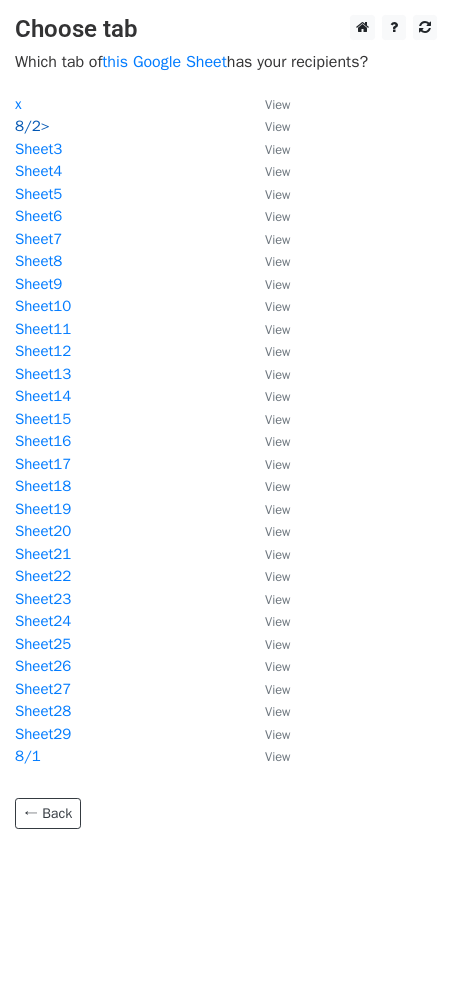 click on "8/2>" at bounding box center [32, 126] 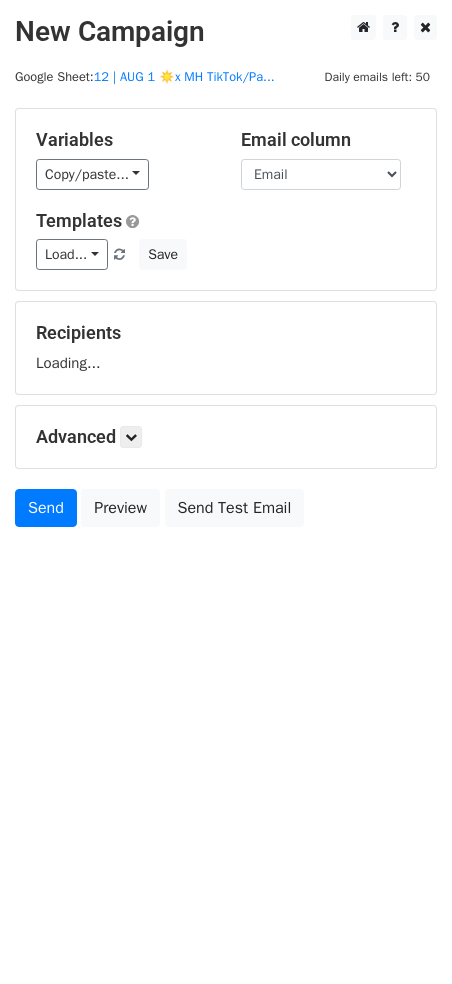 scroll, scrollTop: 0, scrollLeft: 0, axis: both 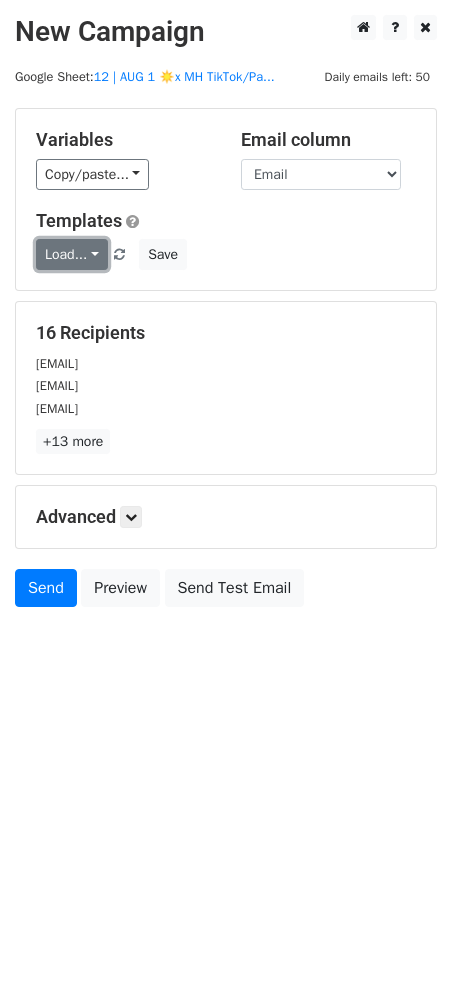 click on "Load..." at bounding box center [72, 254] 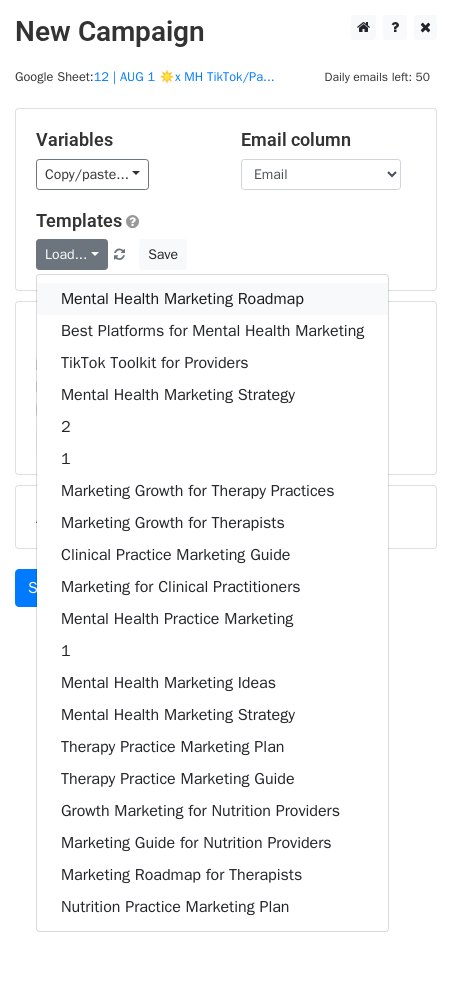 click on "Mental Health Marketing Roadmap" at bounding box center (212, 299) 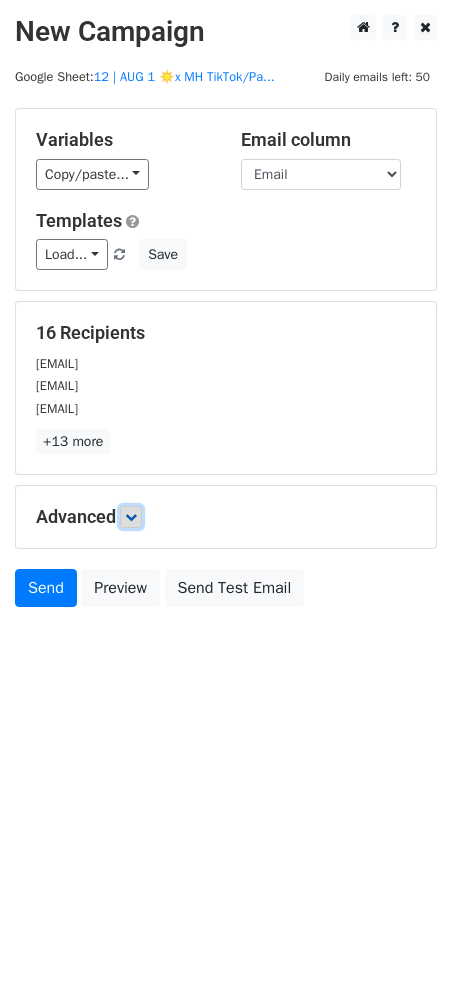 click at bounding box center (131, 517) 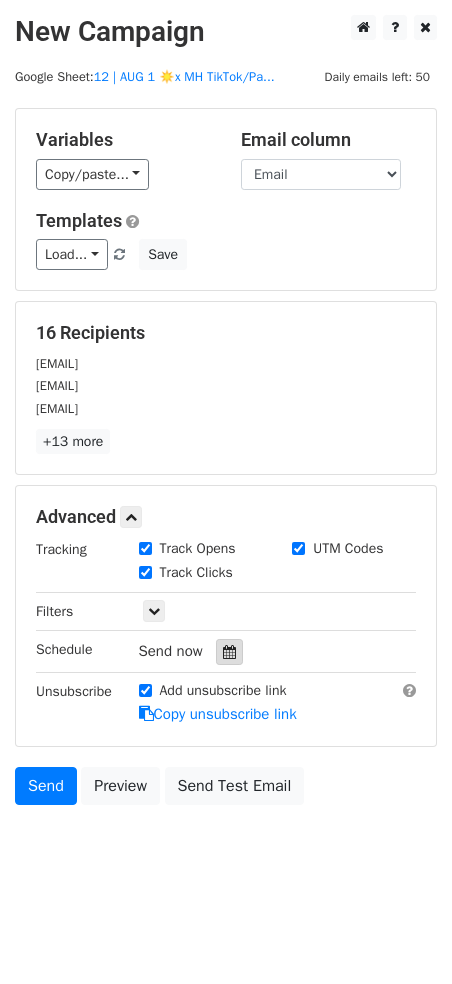 click at bounding box center [229, 652] 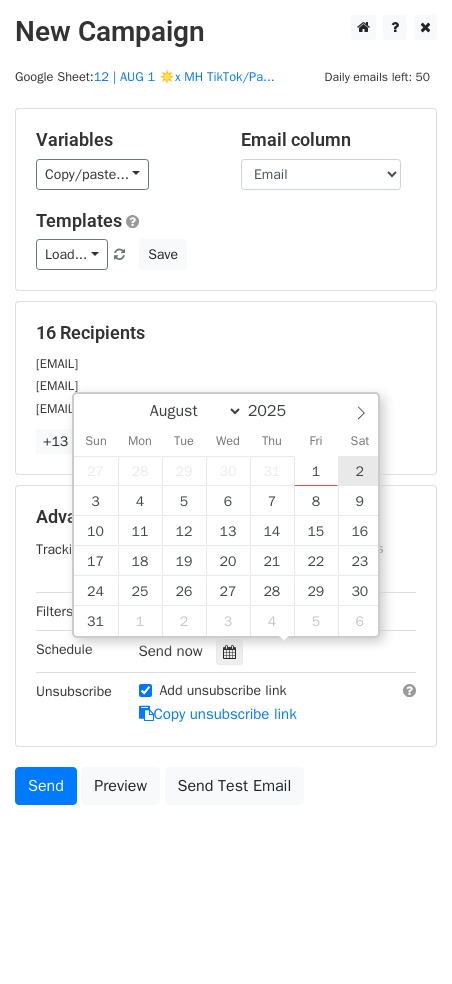 type on "2025-08-02 12:00" 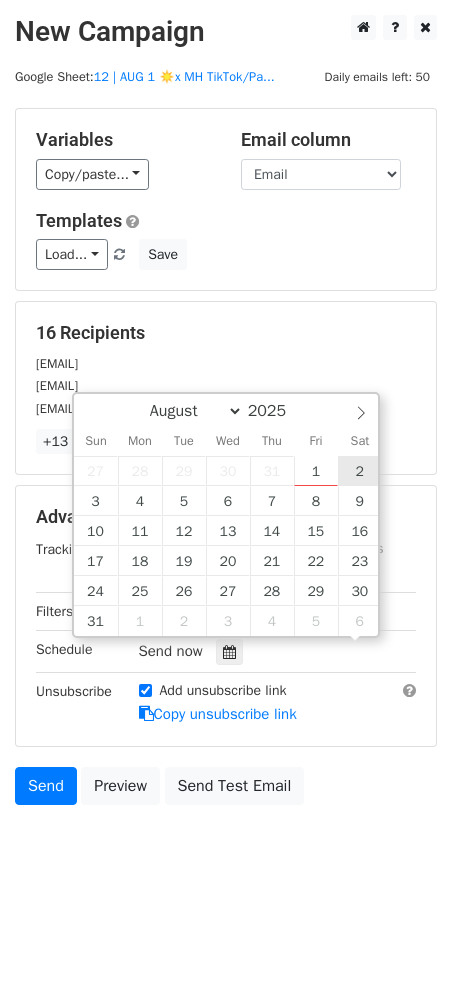 scroll, scrollTop: 1, scrollLeft: 0, axis: vertical 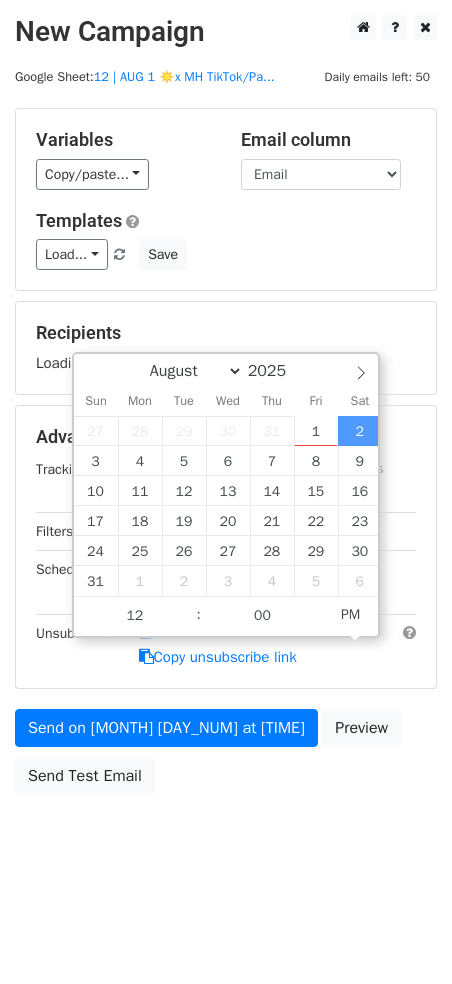click on "Variables
Copy/paste...
{{Email}}
Email column
Email
Templates
Load...
Mental Health Marketing Roadmap
Best Platforms for Mental Health Marketing
TikTok Toolkit for Providers
Mental Health Marketing Strategy
2
1
Marketing Growth for Therapy Practices
Marketing Growth for Therapists
Clinical Practice Marketing Guide
Marketing for Clinical Practitioners
Mental Health Practice Marketing
1
Mental Health Marketing Ideas
Mental Health Marketing Strategy
Therapy Practice Marketing Plan
Therapy Practice Marketing Guide
Growth Marketing for Nutrition Providers
Marketing Guide for Nutrition Providers
Marketing Roadmap for Therapists
Nutrition Practice Marketing Plan
Save
Recipients Loading...
Advanced
Tracking
Track Opens
UTM Codes
Track Clicks
Filters
Schedule" at bounding box center [226, 456] 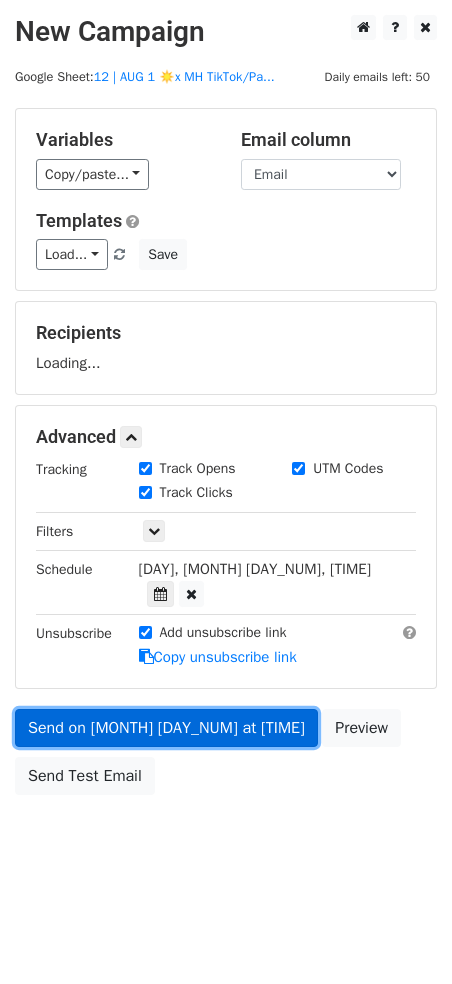 click on "Send on Aug 2 at 12:00pm" at bounding box center [166, 728] 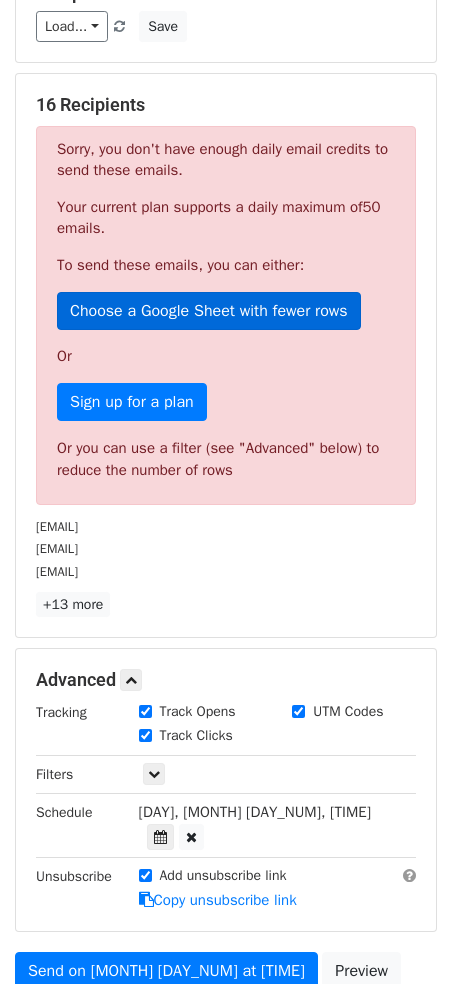 scroll, scrollTop: 385, scrollLeft: 0, axis: vertical 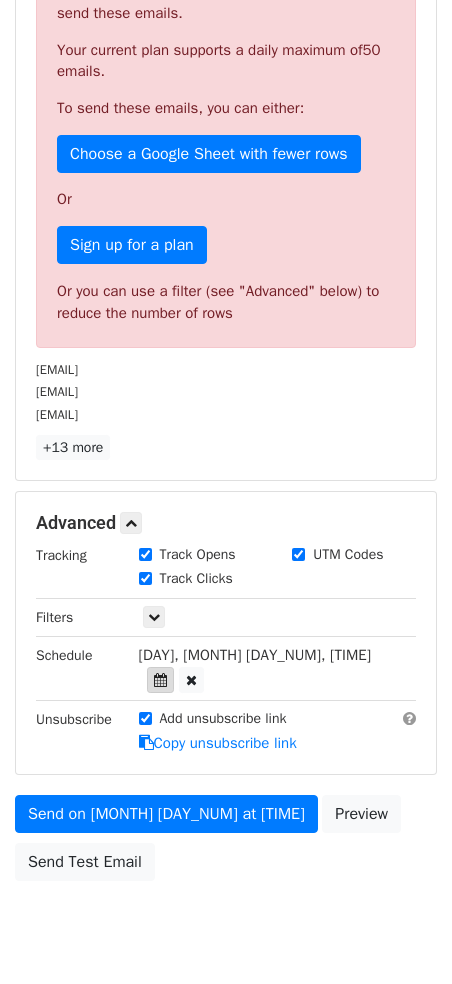 click at bounding box center [160, 680] 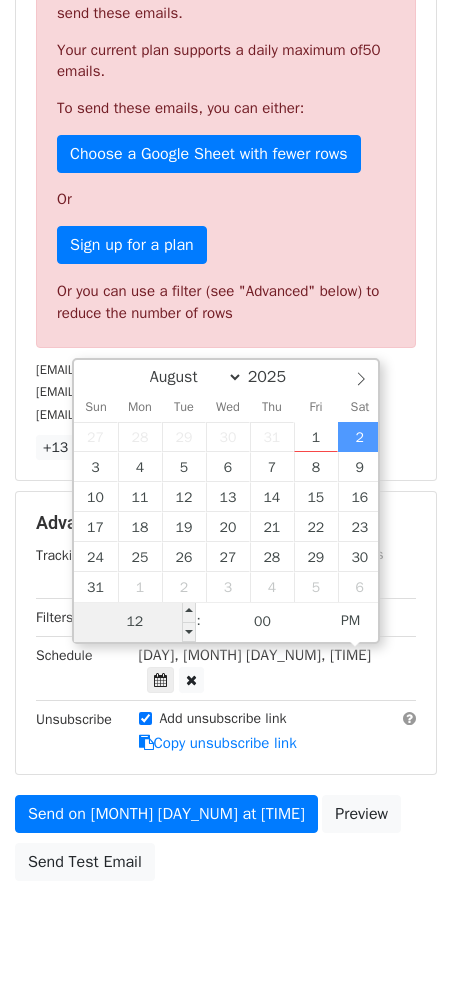 click on "12" at bounding box center [135, 622] 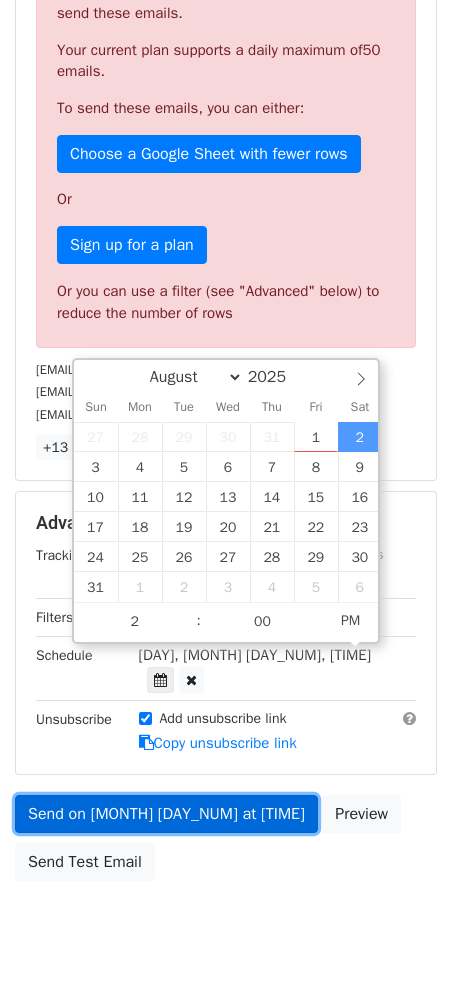 type on "2025-08-02 14:00" 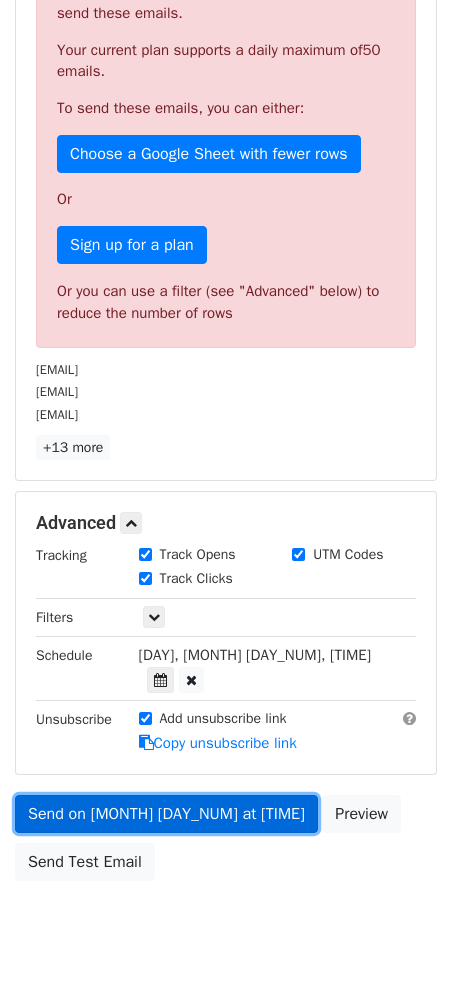 click on "Send on Aug 2 at 12:00pm" at bounding box center [166, 814] 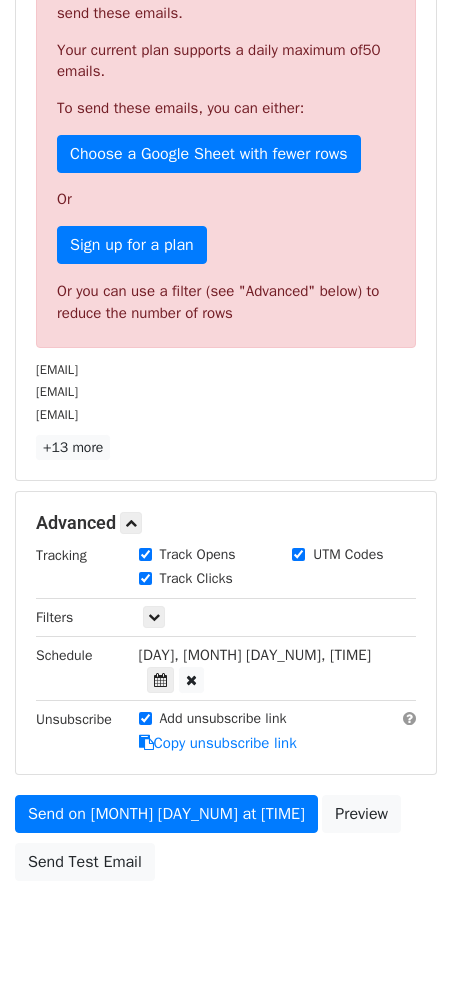 scroll, scrollTop: 0, scrollLeft: 0, axis: both 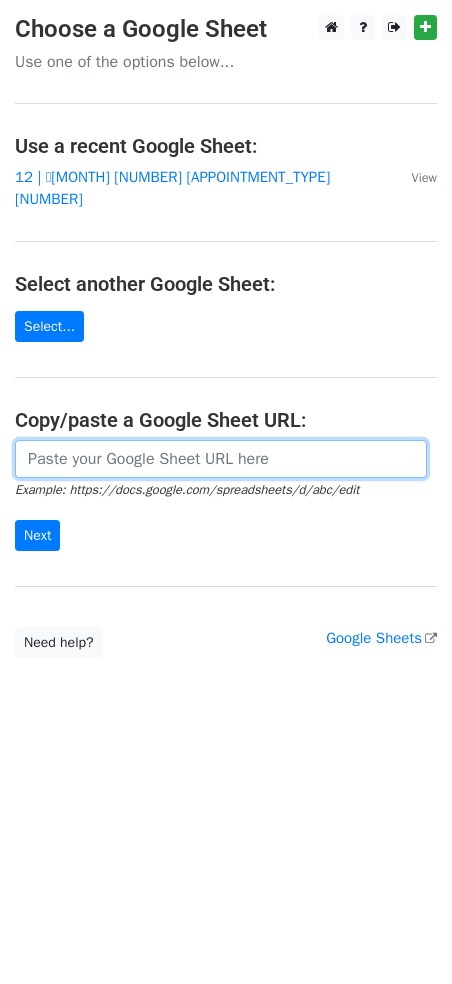 click at bounding box center [221, 459] 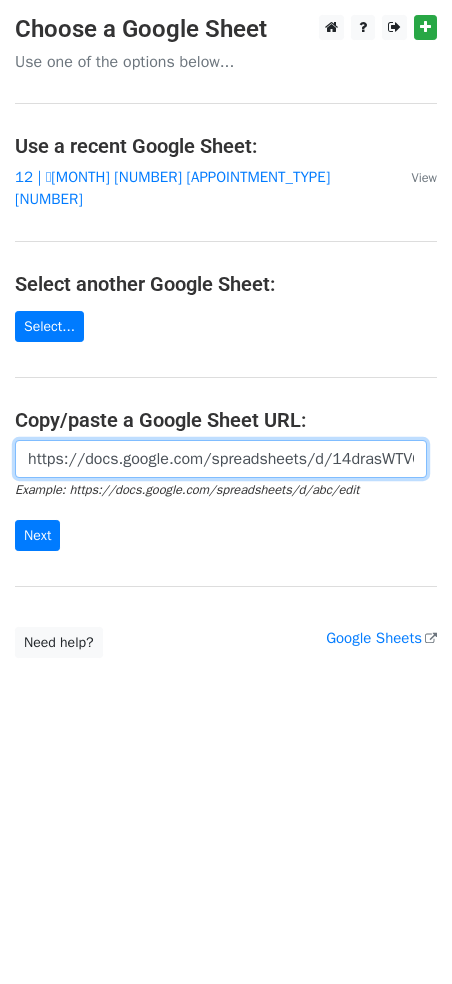 scroll, scrollTop: 0, scrollLeft: 446, axis: horizontal 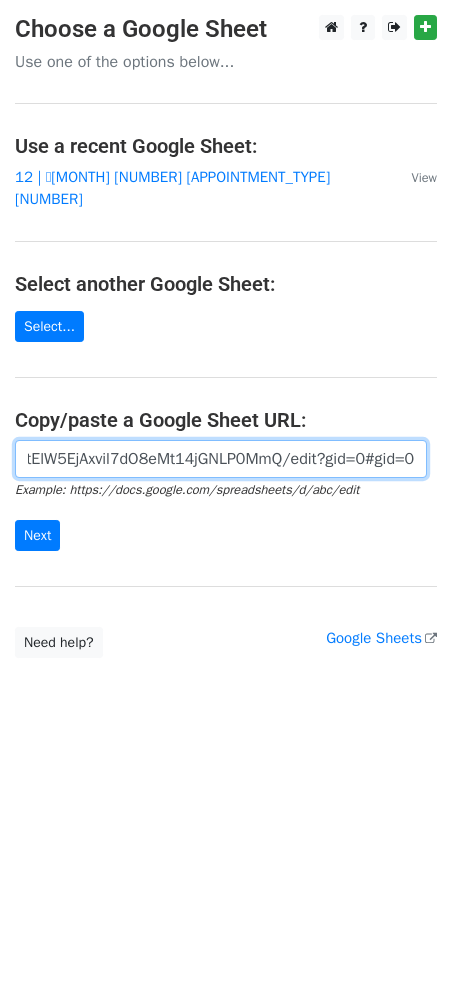 type on "https://docs.google.com/spreadsheets/d/14drasWTV0D28FtElW5EjAxvil7dO8eMt14jGNLP0MmQ/edit?gid=0#gid=0" 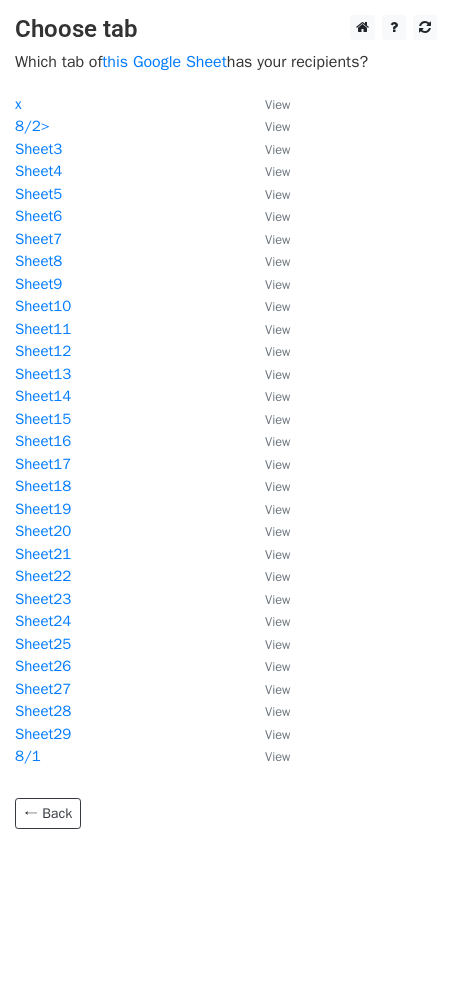 scroll, scrollTop: 0, scrollLeft: 0, axis: both 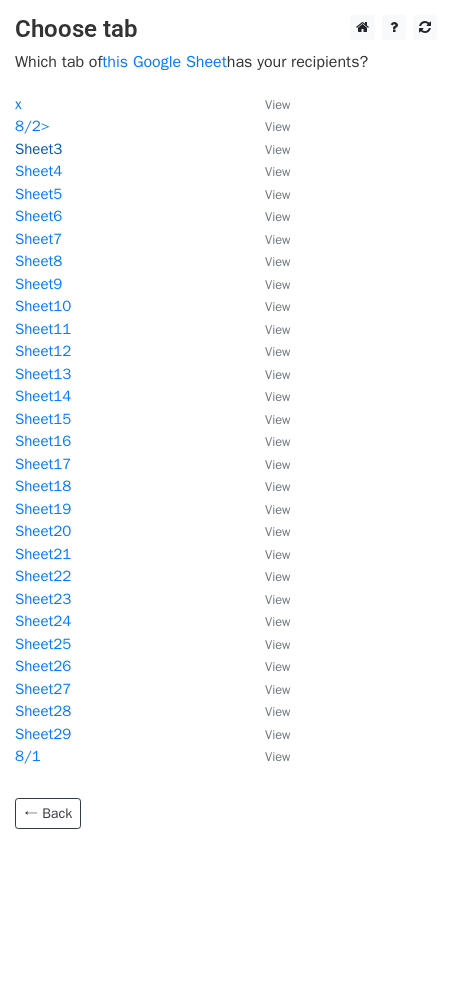 click on "Sheet3" at bounding box center (38, 149) 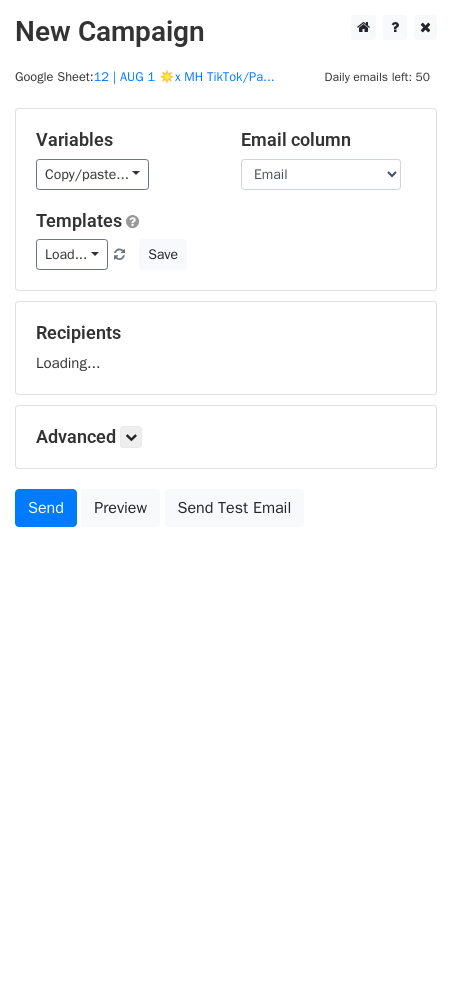 scroll, scrollTop: 0, scrollLeft: 0, axis: both 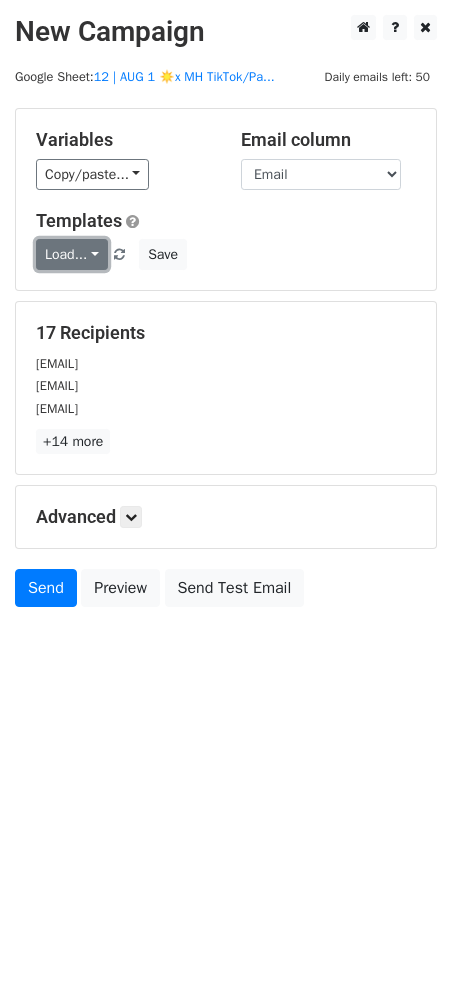 click on "Load..." at bounding box center [72, 254] 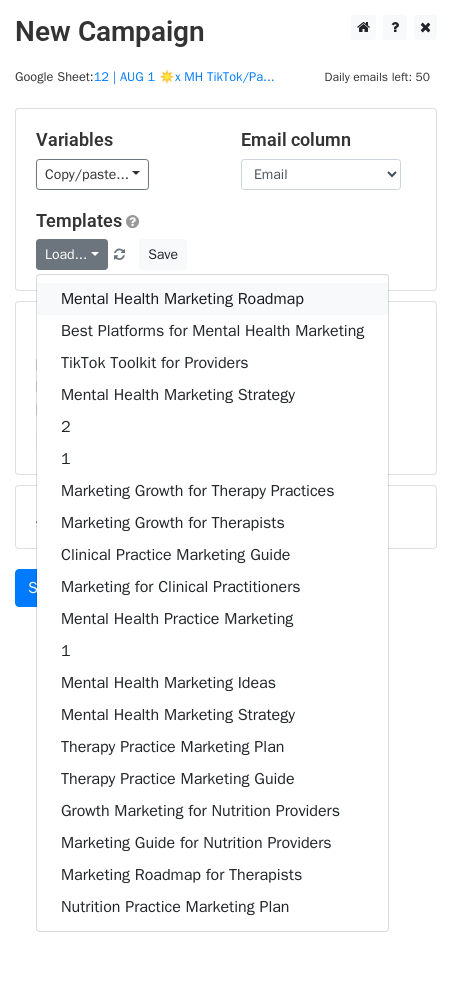 click on "Mental Health Marketing Roadmap" at bounding box center [212, 299] 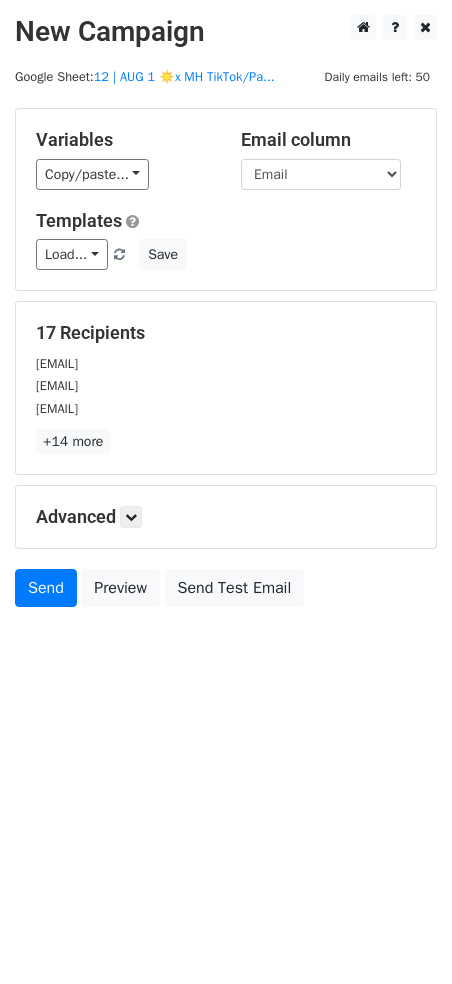 click on "Advanced
Tracking
Track Opens
UTM Codes
Track Clicks
Filters
Only include spreadsheet rows that match the following filters:
Schedule
Send now
Unsubscribe
Add unsubscribe link
Copy unsubscribe link" at bounding box center [226, 517] 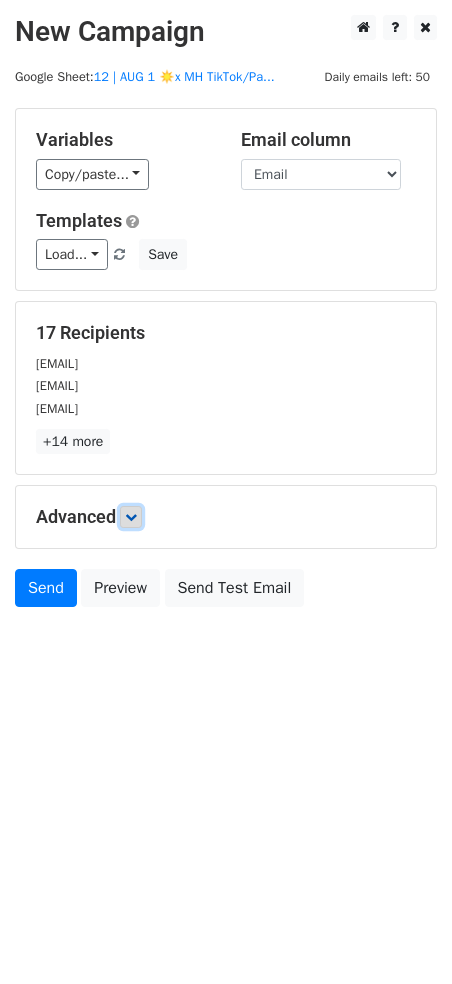 click at bounding box center (131, 517) 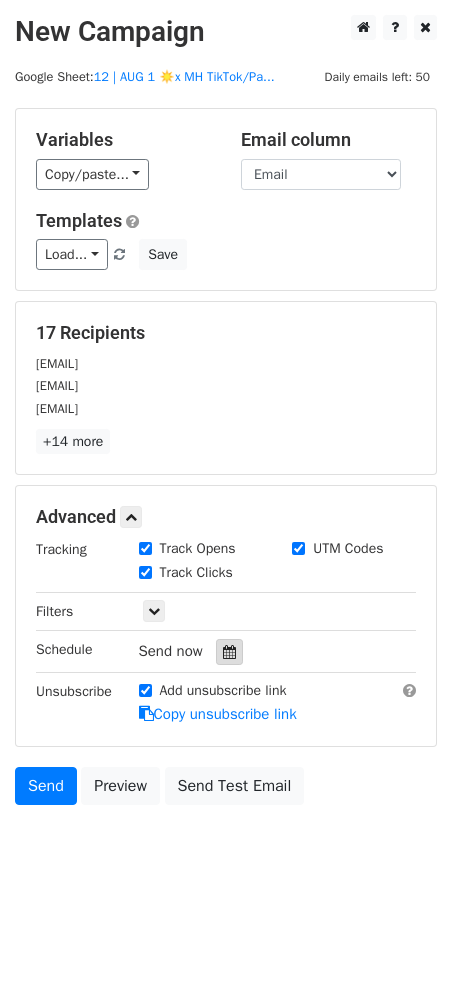 click at bounding box center [229, 652] 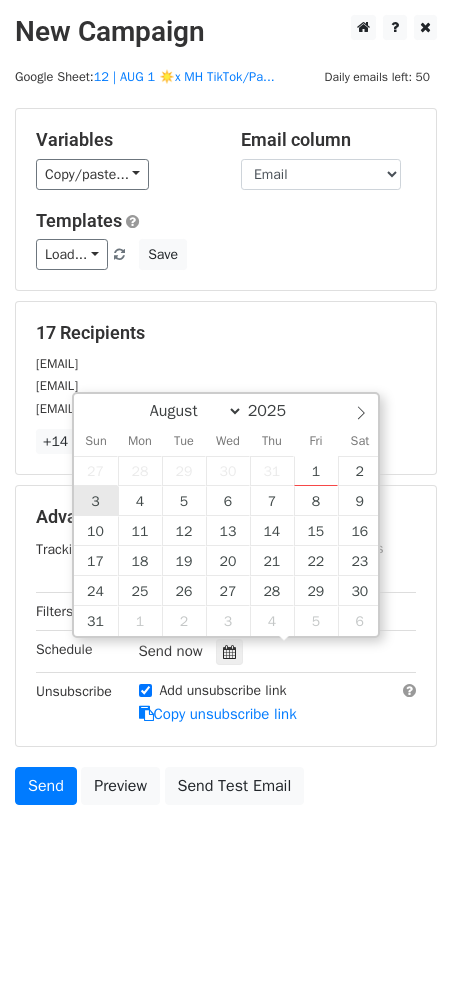 type on "2025-08-03 12:00" 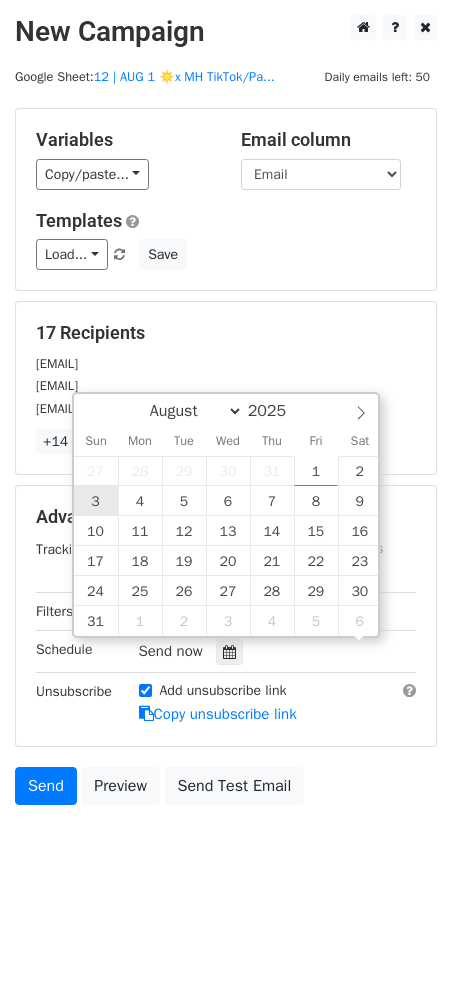 scroll, scrollTop: 1, scrollLeft: 0, axis: vertical 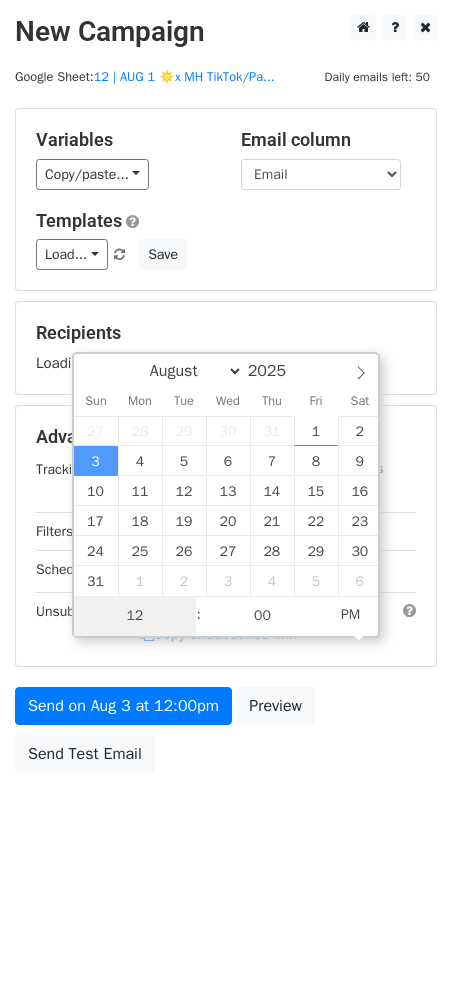 type on "3" 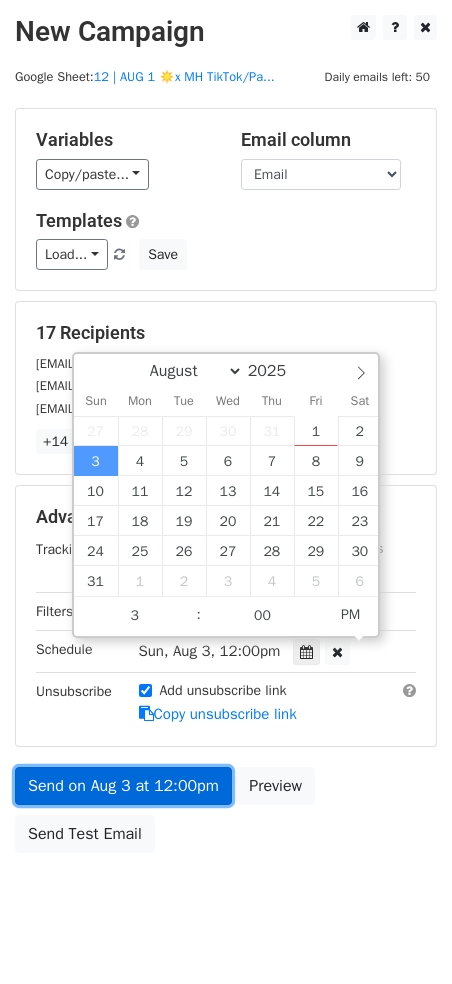 type on "2025-08-03 15:00" 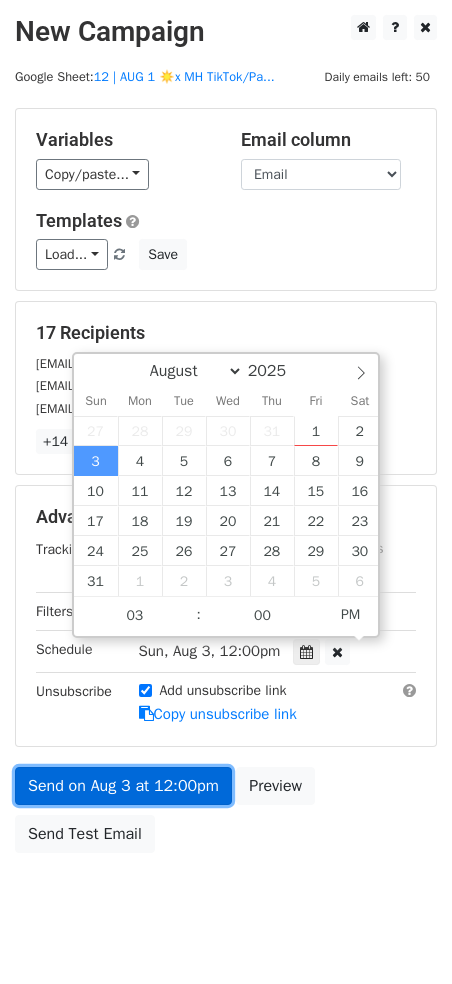drag, startPoint x: 98, startPoint y: 792, endPoint x: 68, endPoint y: 788, distance: 30.265491 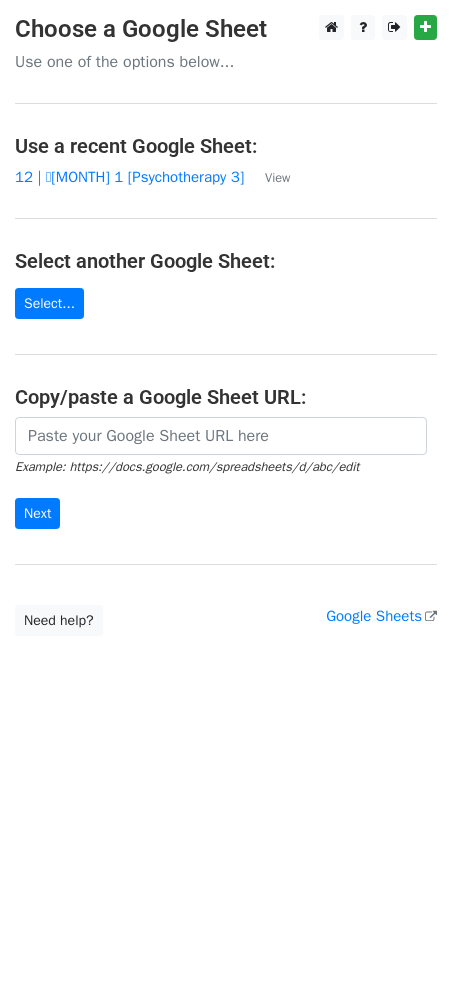 scroll, scrollTop: 0, scrollLeft: 0, axis: both 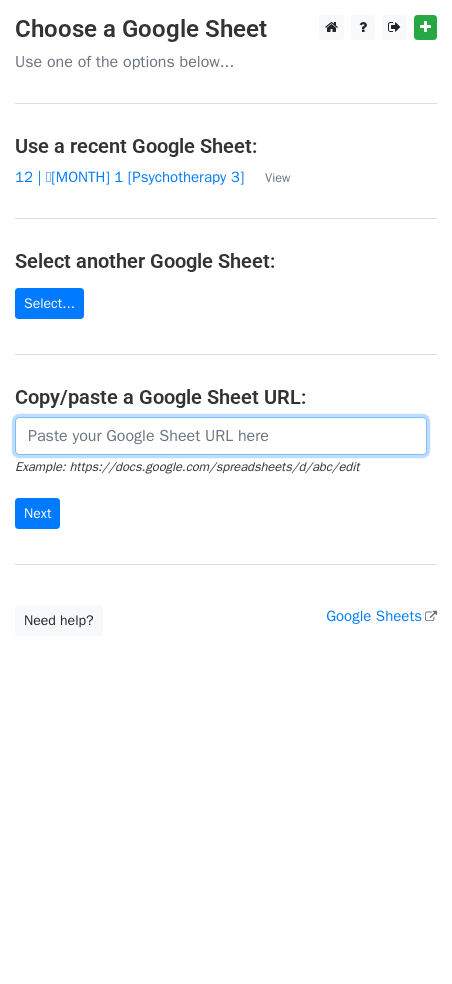 click at bounding box center [221, 436] 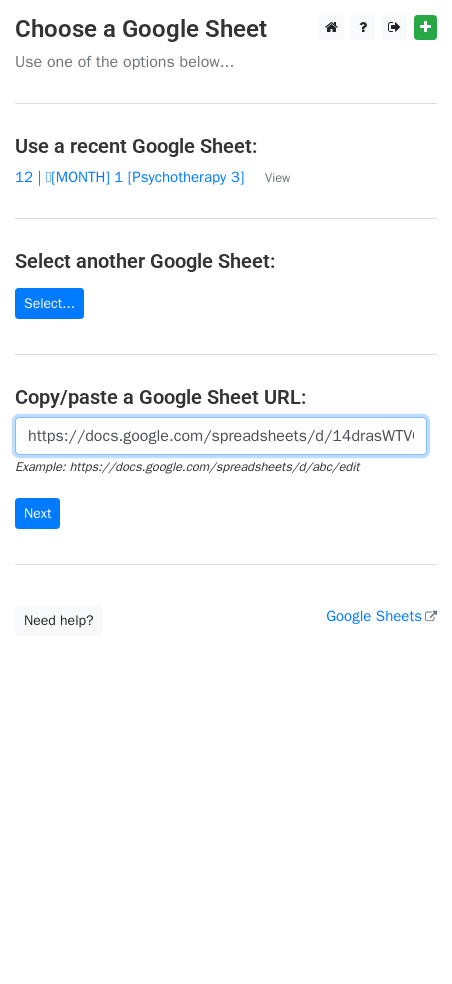 scroll, scrollTop: 0, scrollLeft: 446, axis: horizontal 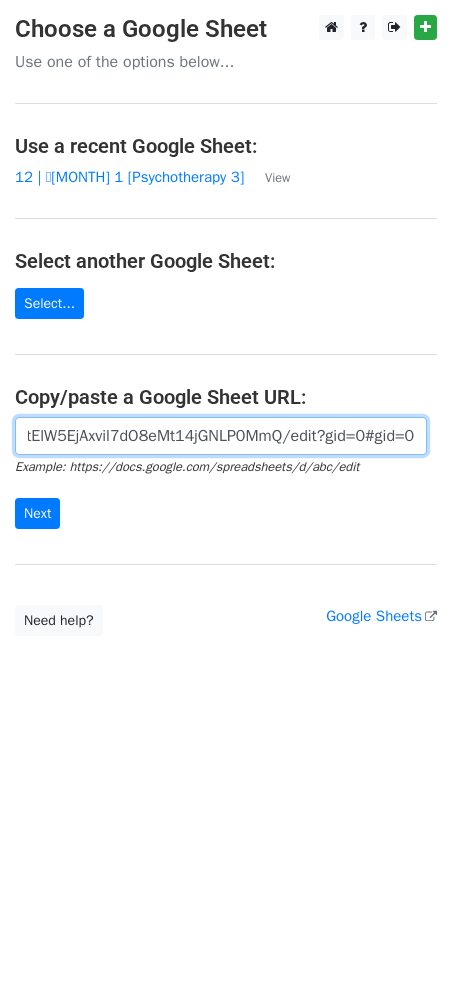 type on "https://docs.google.com/spreadsheets/d/14drasWTV0D28FtElW5EjAxvil7dO8eMt14jGNLP0MmQ/edit?gid=0#gid=0" 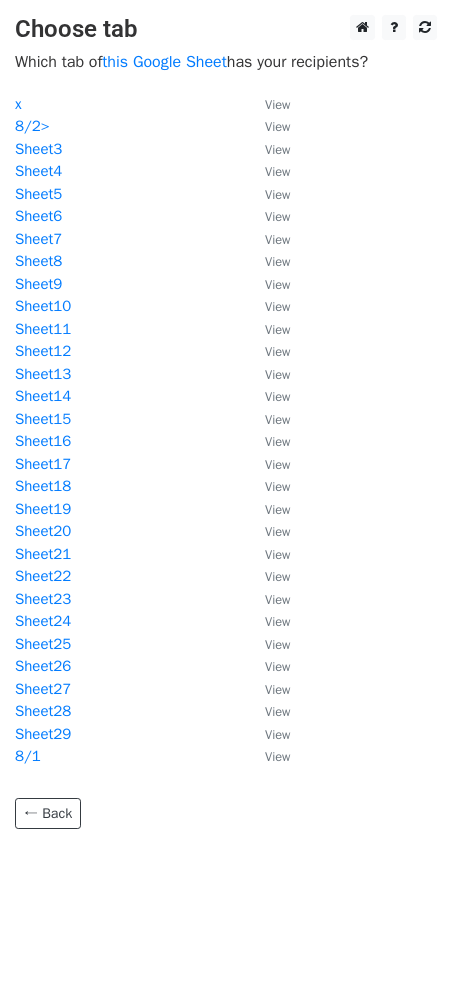 scroll, scrollTop: 0, scrollLeft: 0, axis: both 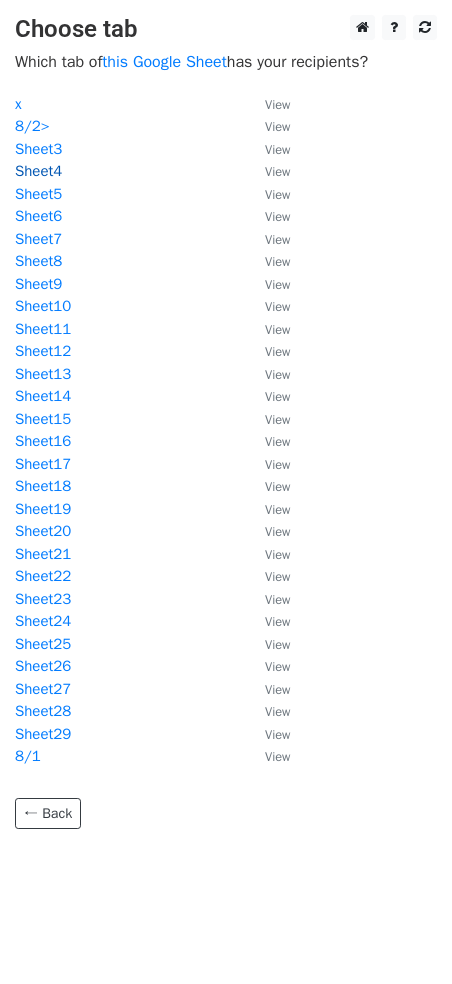 click on "Sheet4" at bounding box center (38, 171) 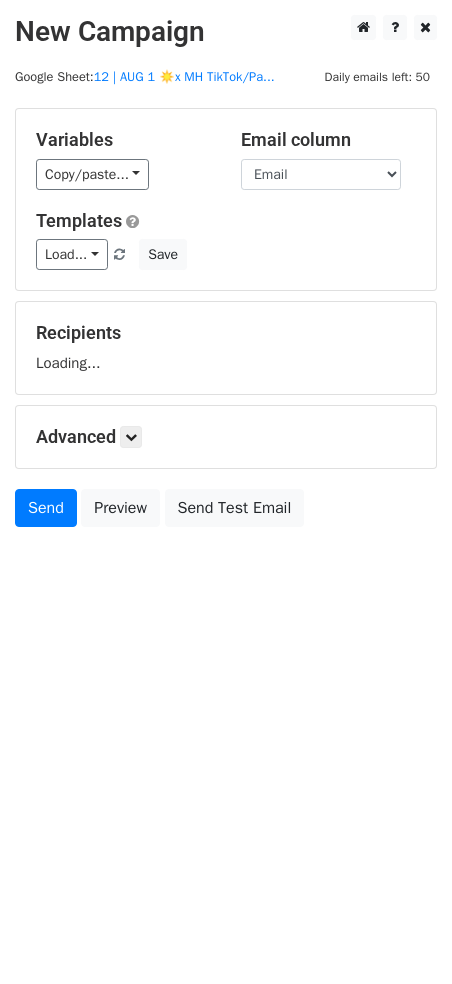 scroll, scrollTop: 0, scrollLeft: 0, axis: both 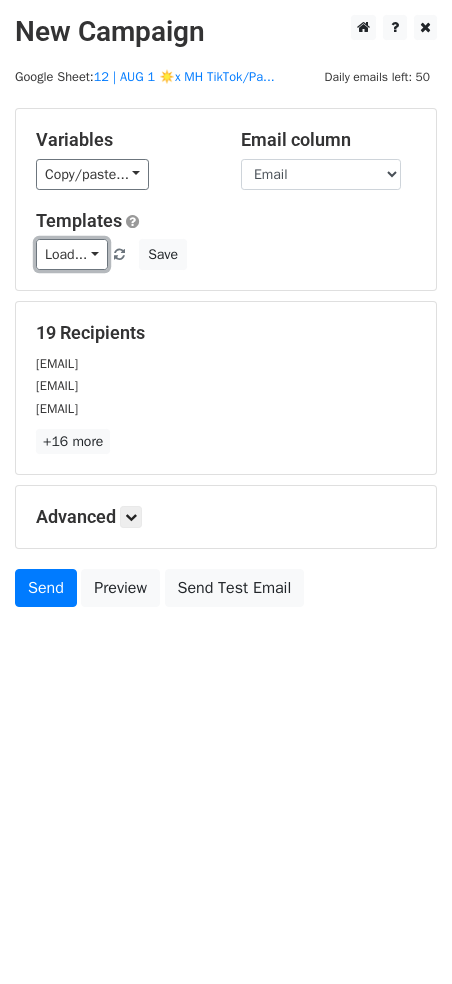 drag, startPoint x: 73, startPoint y: 254, endPoint x: 77, endPoint y: 291, distance: 37.215588 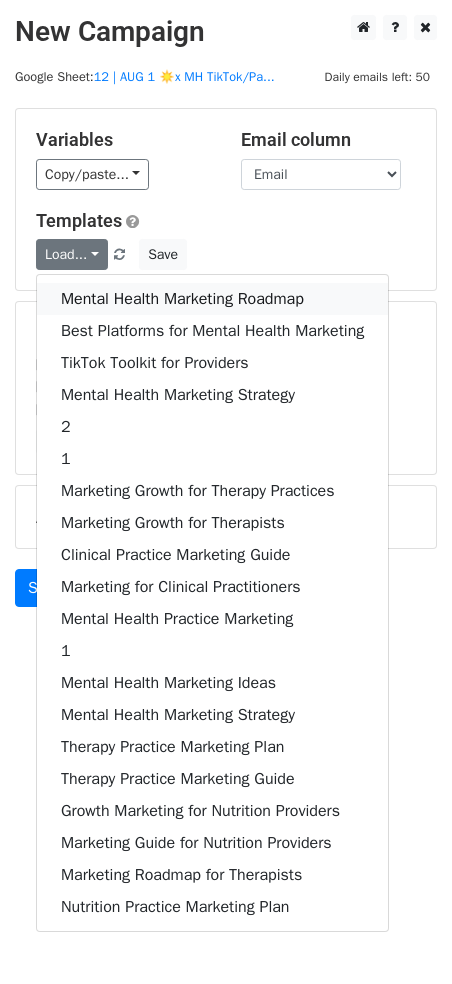click on "Mental Health Marketing Roadmap" at bounding box center (212, 299) 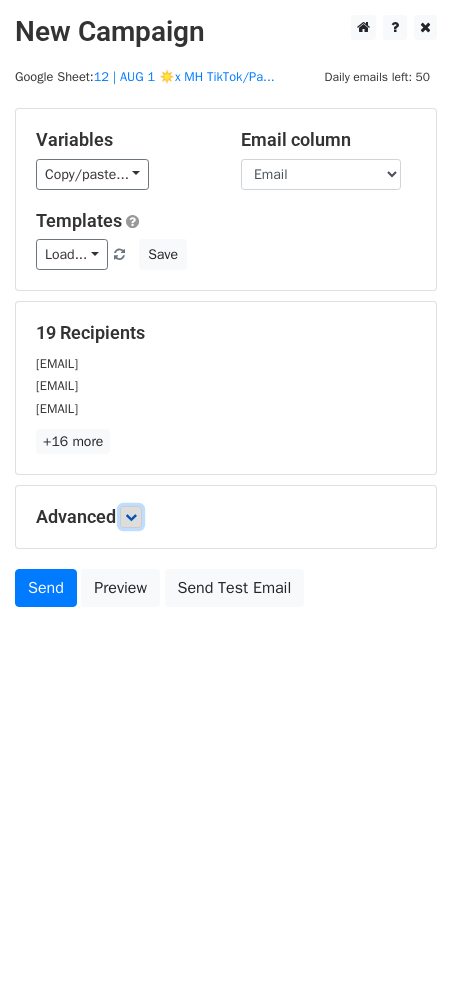 click at bounding box center [131, 517] 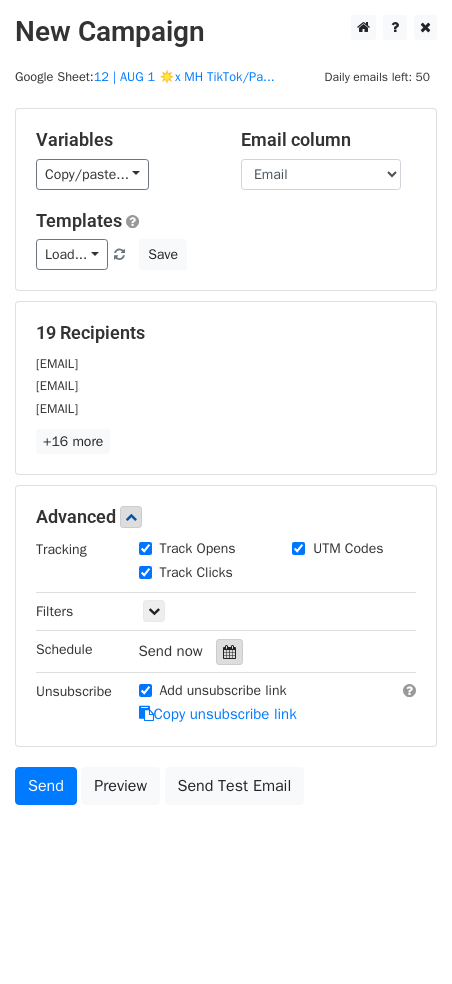 click at bounding box center [229, 652] 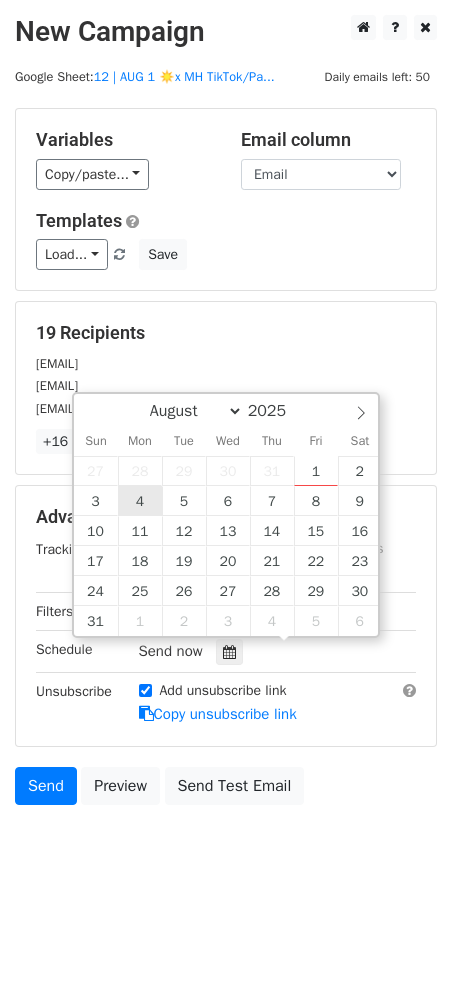 type on "2025-08-04 12:00" 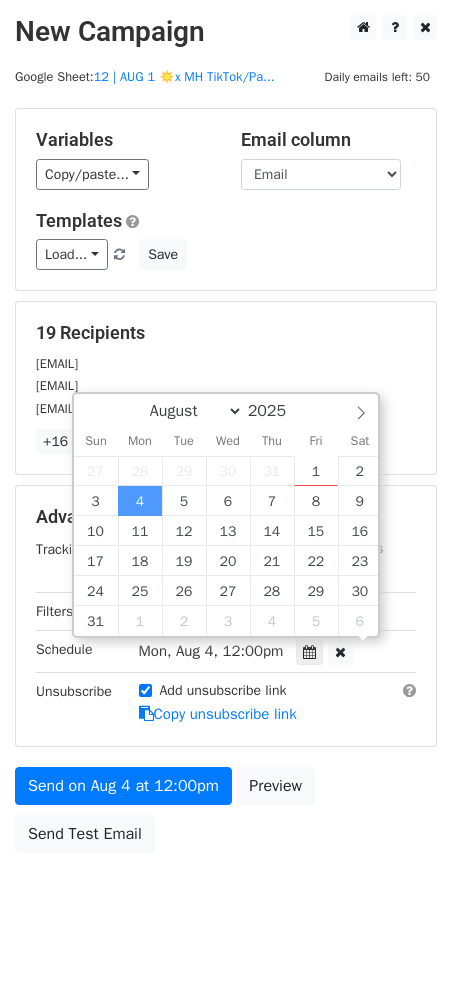 scroll, scrollTop: 1, scrollLeft: 0, axis: vertical 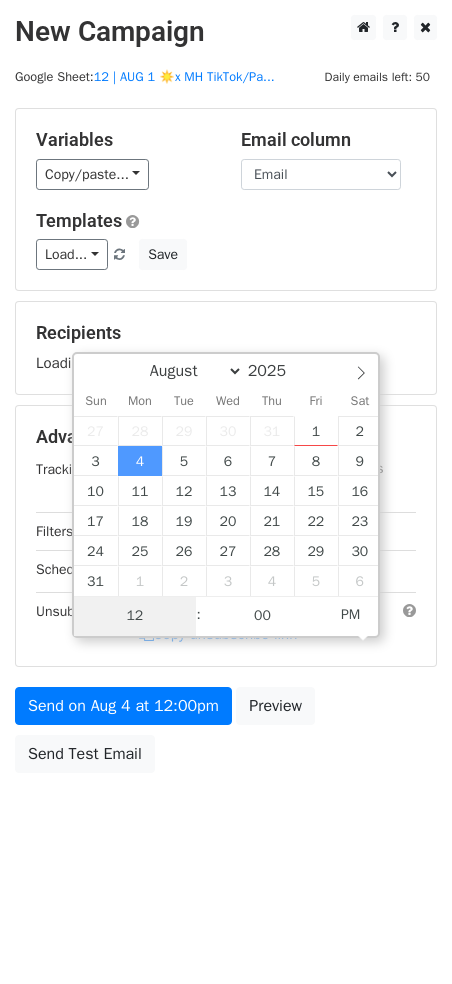 type on "2" 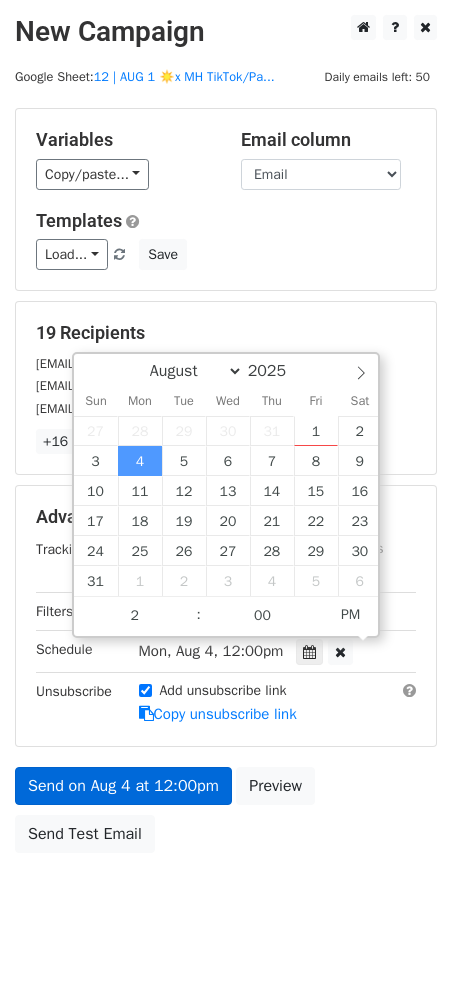 type on "2025-08-04 14:00" 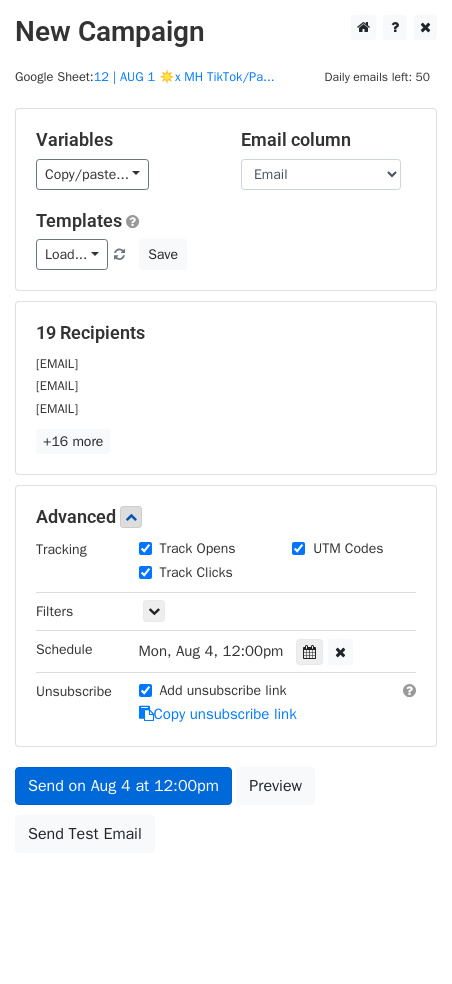 drag, startPoint x: 118, startPoint y: 802, endPoint x: 121, endPoint y: 792, distance: 10.440307 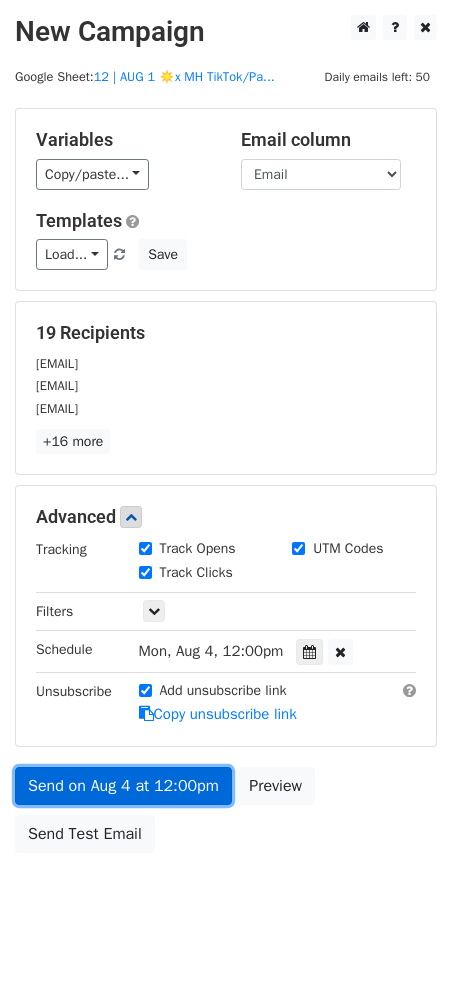 click on "Send on Aug 4 at 12:00pm" at bounding box center (123, 786) 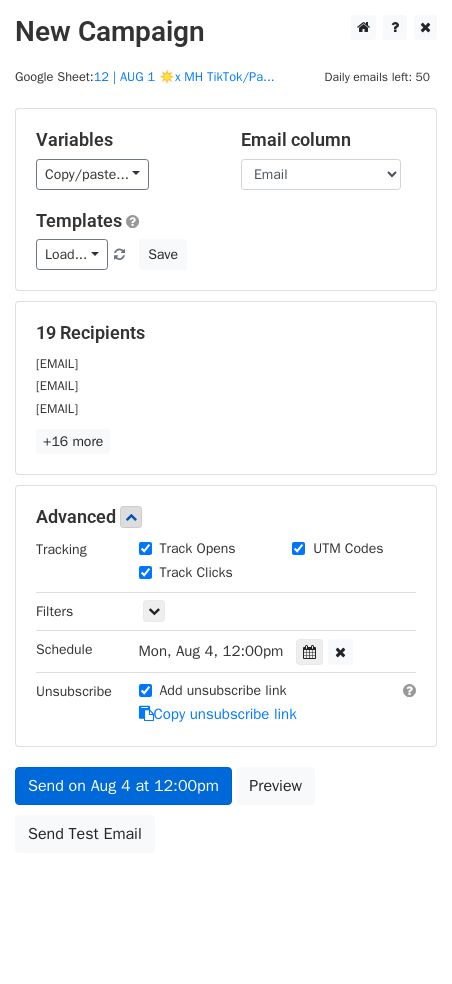 click on "New Campaign
Daily emails left: 50
Google Sheet:
12 | AUG 1 ☀️x MH TikTok/Pa...
Variables
Copy/paste...
{{Email}}
Email column
Email
Templates
Load...
Mental Health Marketing Roadmap
Best Platforms for Mental Health Marketing
TikTok Toolkit for Providers
Mental Health Marketing Strategy
2
1
Marketing Growth for Therapy Practices
Marketing Growth for Therapists
Clinical Practice Marketing Guide
Marketing for Clinical Practitioners
Mental Health Practice Marketing
1
Mental Health Marketing Ideas
Mental Health Marketing Strategy
Therapy Practice Marketing Plan
Therapy Practice Marketing Guide
Growth Marketing for Nutrition Providers
Marketing Guide for Nutrition Providers
Marketing Roadmap for Therapists
Nutrition Practice Marketing Plan
Save
19 Recipients
gastarsdance@gmail.com
gasw.csudh@gmail.com
+16 more" at bounding box center [226, 479] 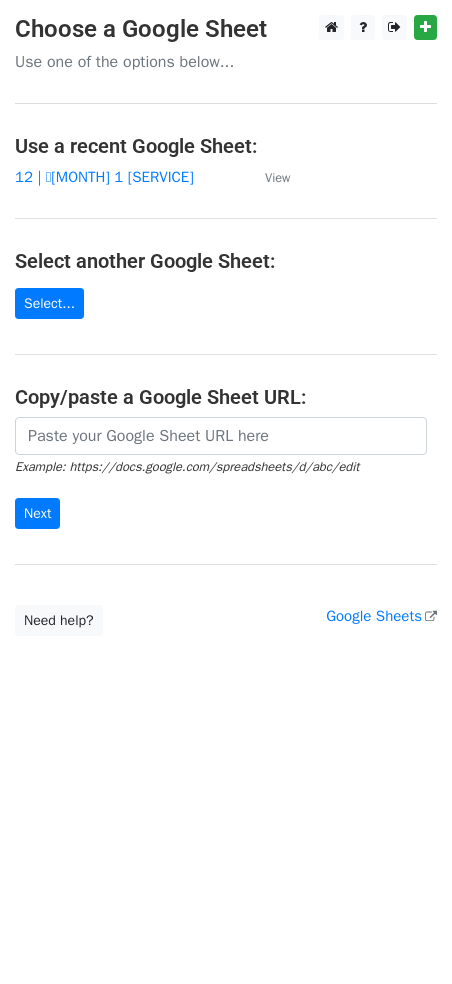 scroll, scrollTop: 0, scrollLeft: 0, axis: both 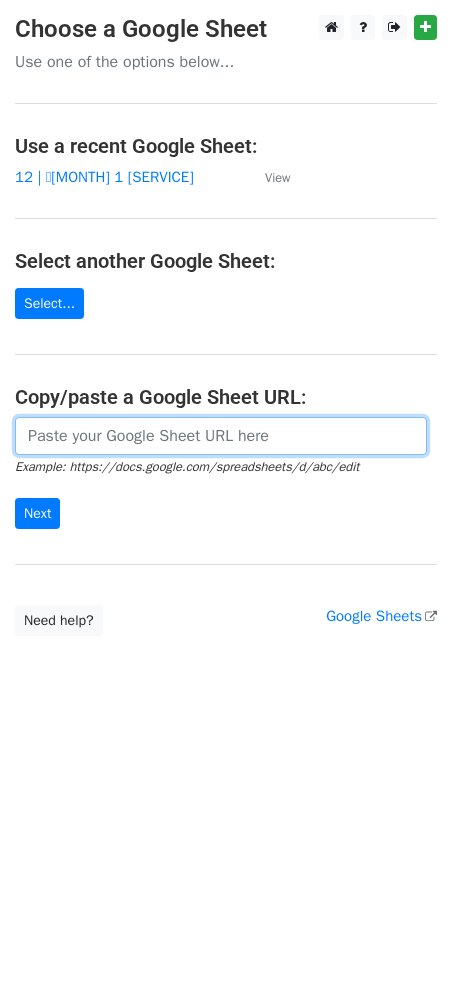 click at bounding box center (221, 436) 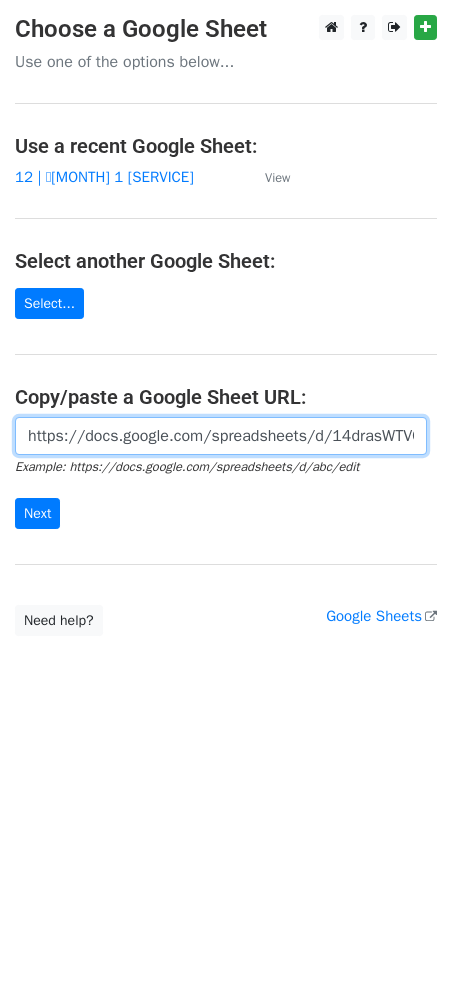 scroll, scrollTop: 0, scrollLeft: 446, axis: horizontal 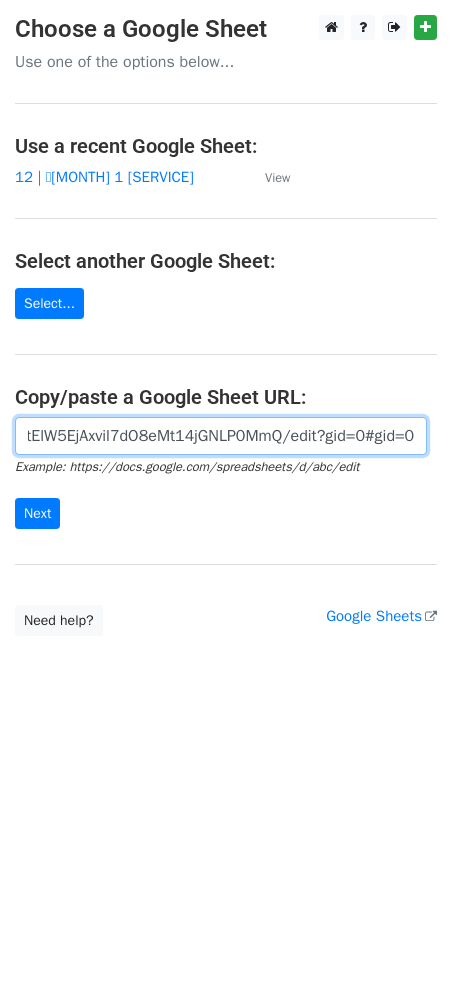 type on "https://docs.google.com/spreadsheets/d/14drasWTV0D28FtElW5EjAxvil7dO8eMt14jGNLP0MmQ/edit?gid=0#gid=0" 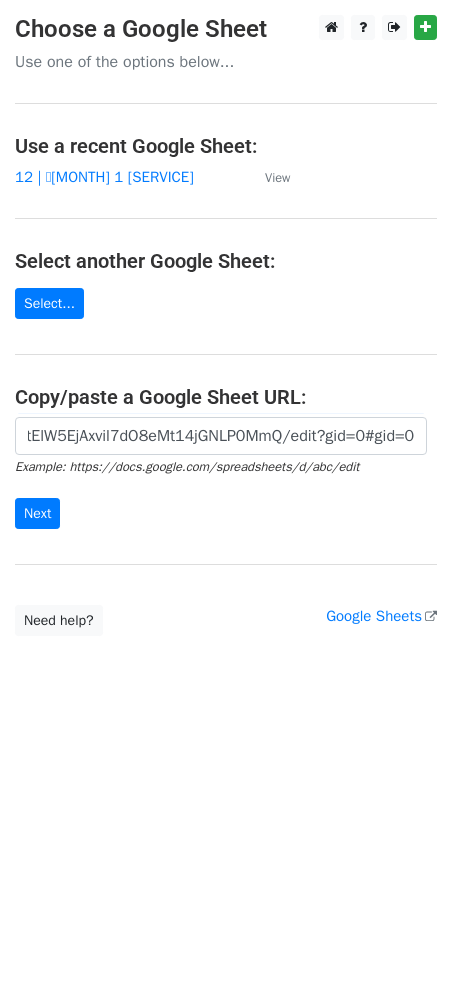 scroll, scrollTop: 0, scrollLeft: 0, axis: both 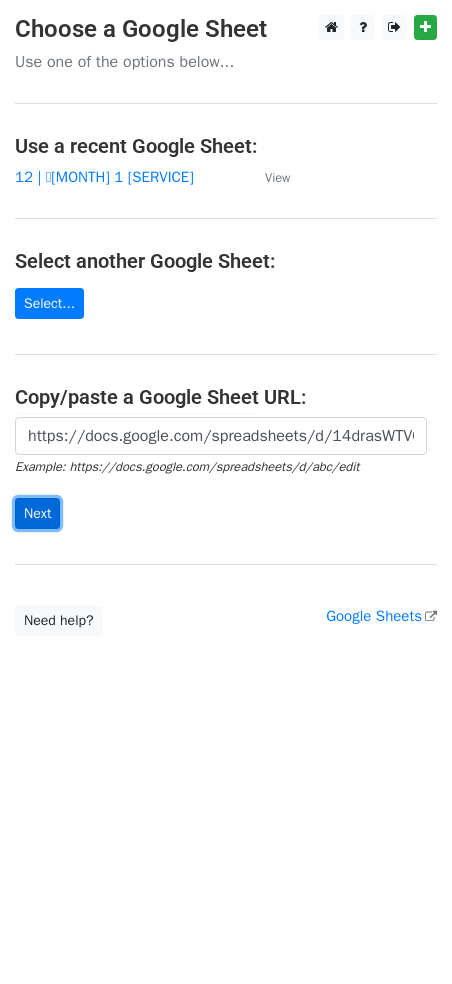 click on "Next" at bounding box center [37, 513] 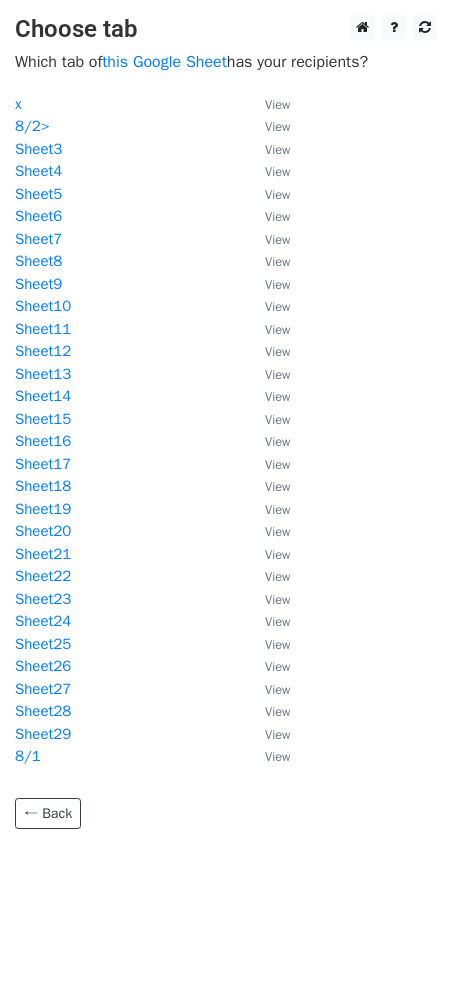 scroll, scrollTop: 0, scrollLeft: 0, axis: both 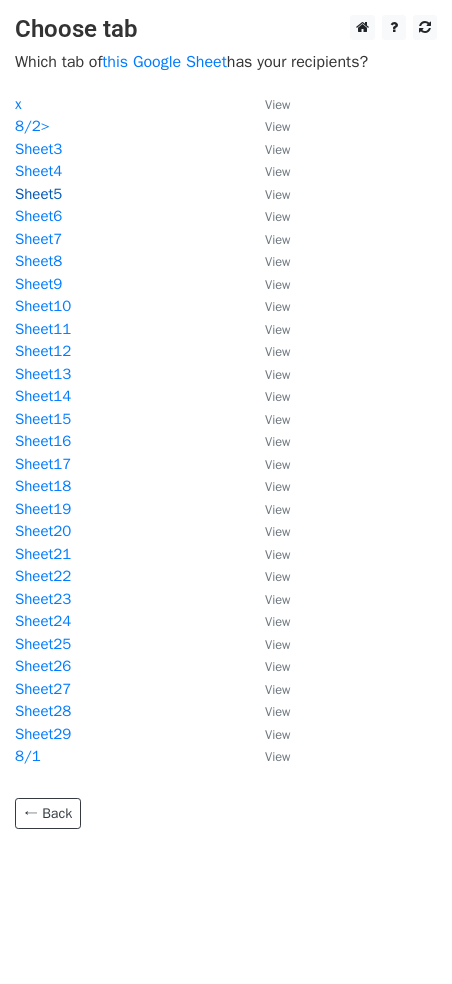 click on "Sheet5" at bounding box center [38, 194] 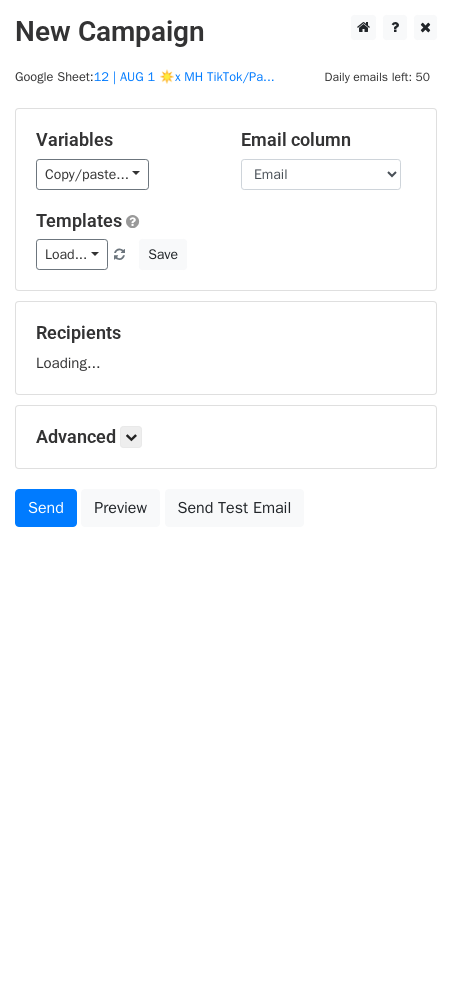 scroll, scrollTop: 0, scrollLeft: 0, axis: both 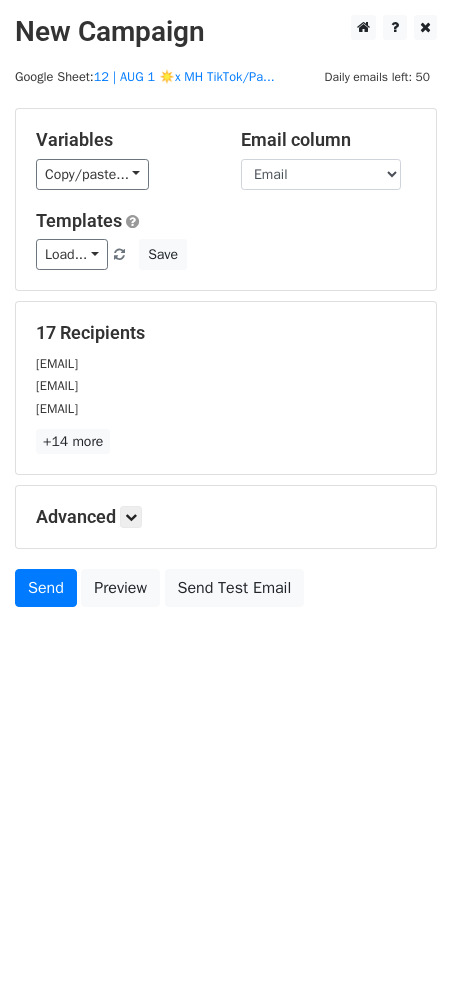 click on "Variables
Copy/paste...
[EMAIL]
Email column
Email
Templates
Load...
Mental Health Marketing Roadmap
Best Platforms for Mental Health Marketing
TikTok Toolkit for Providers
Mental Health Marketing Strategy
2
1
Marketing Growth for Therapy Practices
Marketing Growth for Therapists
Clinical Practice Marketing Guide
Marketing for Clinical Practitioners
Mental Health Practice Marketing
1
Mental Health Marketing Ideas
Mental Health Marketing Strategy
Therapy Practice Marketing Plan
Therapy Practice Marketing Guide
Growth Marketing for Nutrition Providers
Marketing Guide for Nutrition Providers
Marketing Roadmap for Therapists
Nutrition Practice Marketing Plan
Save" at bounding box center [226, 199] 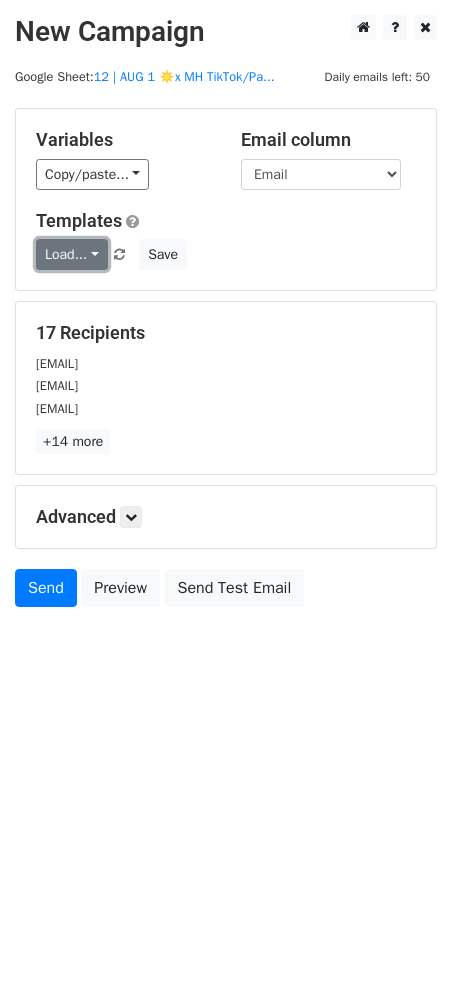 click on "Load..." at bounding box center (72, 254) 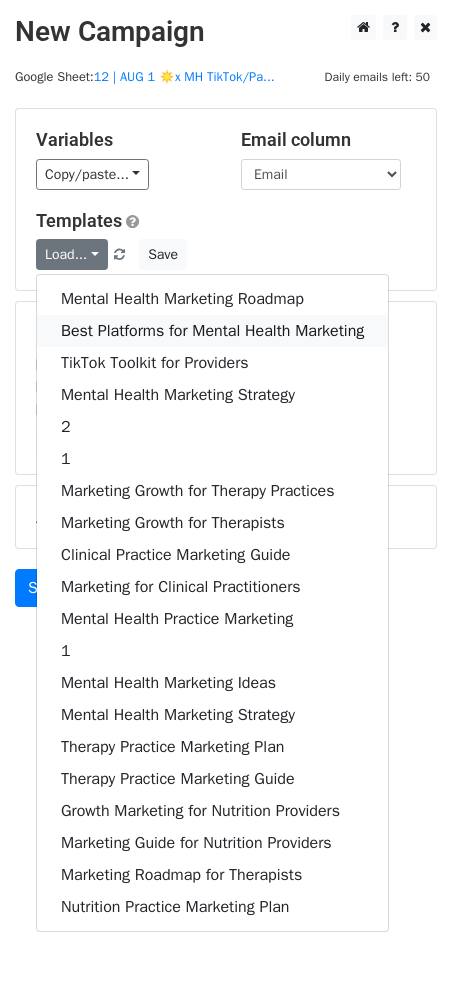 click on "Best Platforms for Mental Health Marketing" at bounding box center (212, 331) 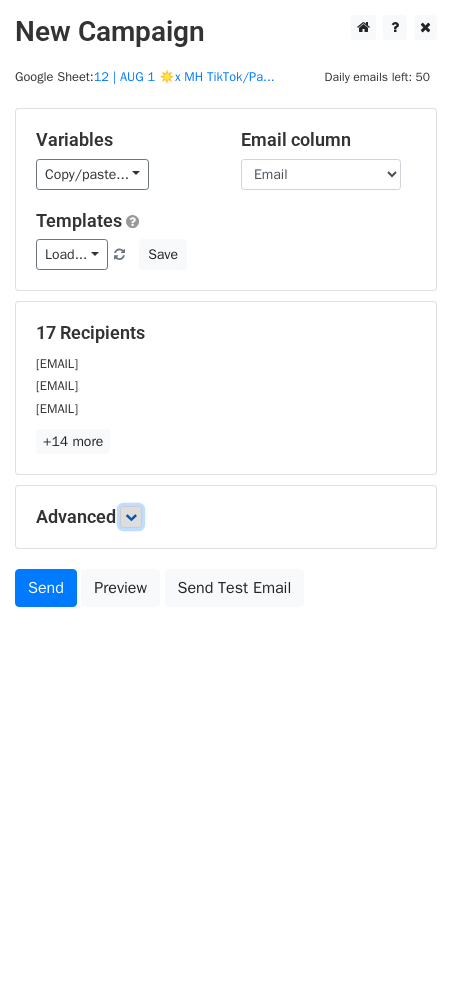 click at bounding box center [131, 517] 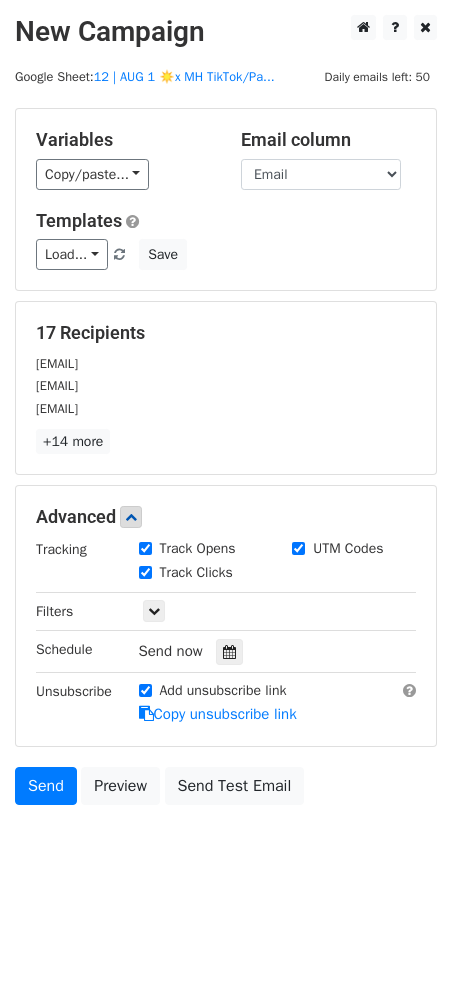 click on "Tracking
Track Opens
UTM Codes
Track Clicks
Filters
Only include spreadsheet rows that match the following filters:
Schedule
Send now
Unsubscribe
Add unsubscribe link
Copy unsubscribe link" at bounding box center (226, 632) 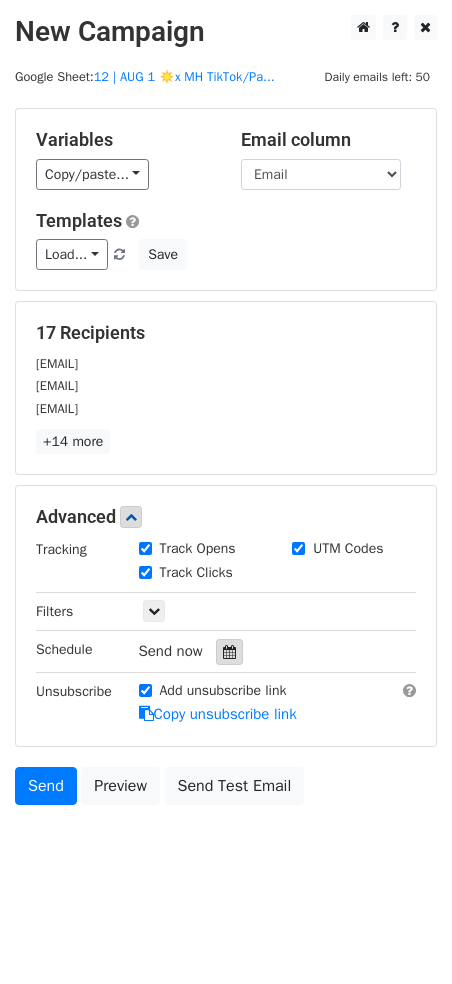 click at bounding box center [229, 652] 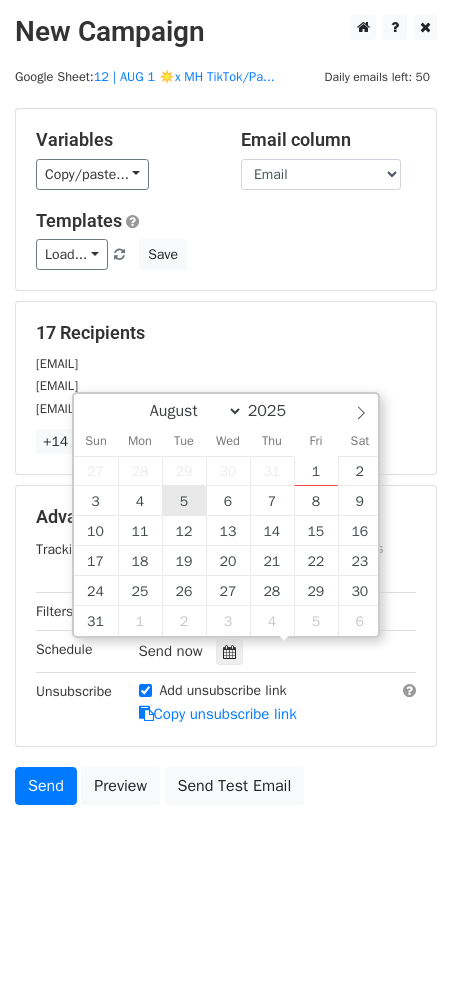 type on "2025-08-05 12:00" 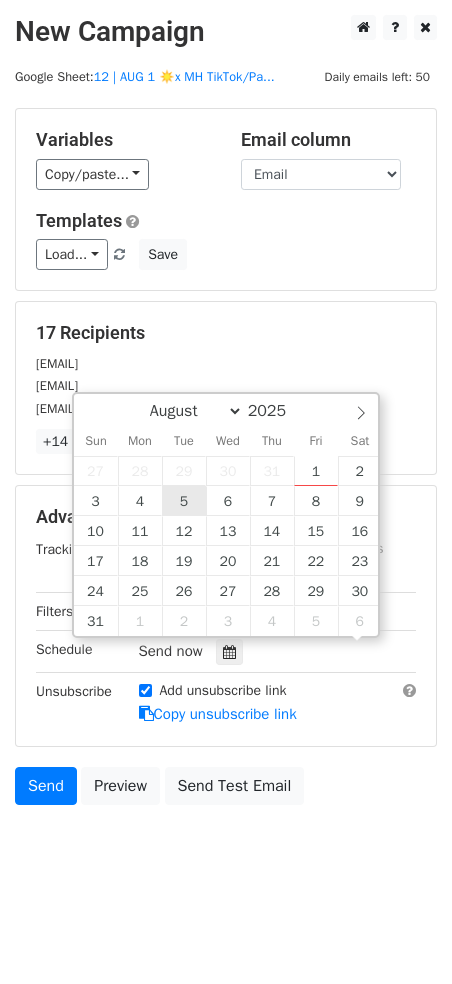 scroll, scrollTop: 1, scrollLeft: 0, axis: vertical 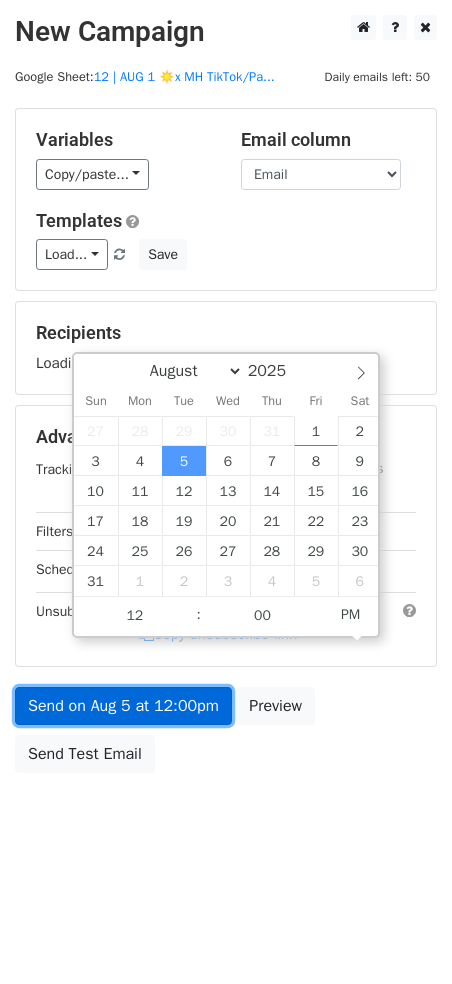 click on "Send on Aug 5 at 12:00pm" at bounding box center (123, 706) 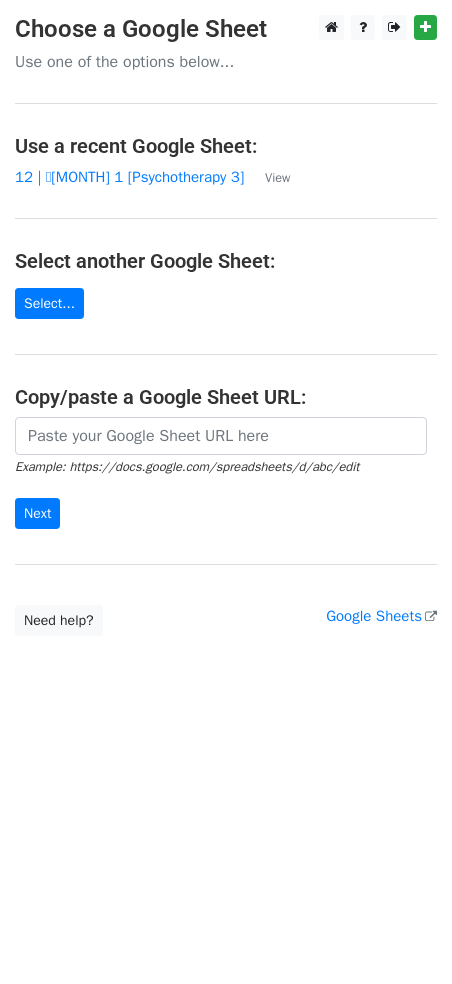 scroll, scrollTop: 0, scrollLeft: 0, axis: both 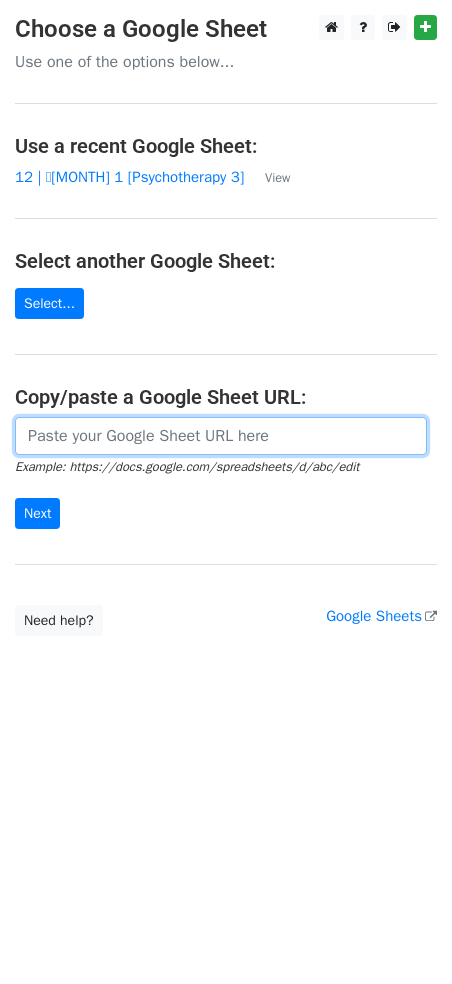 click at bounding box center (221, 436) 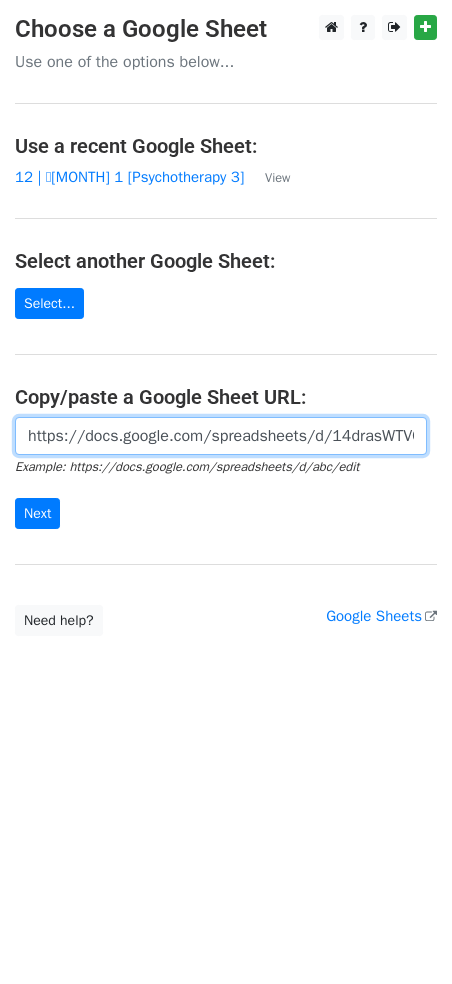 scroll, scrollTop: 0, scrollLeft: 446, axis: horizontal 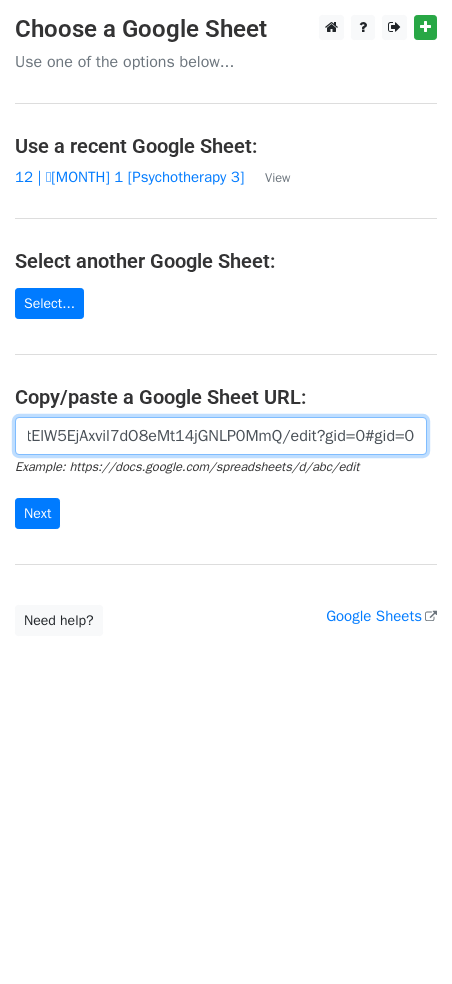 type on "https://docs.google.com/spreadsheets/d/14drasWTV0D28FtElW5EjAxvil7dO8eMt14jGNLP0MmQ/edit?gid=0#gid=0" 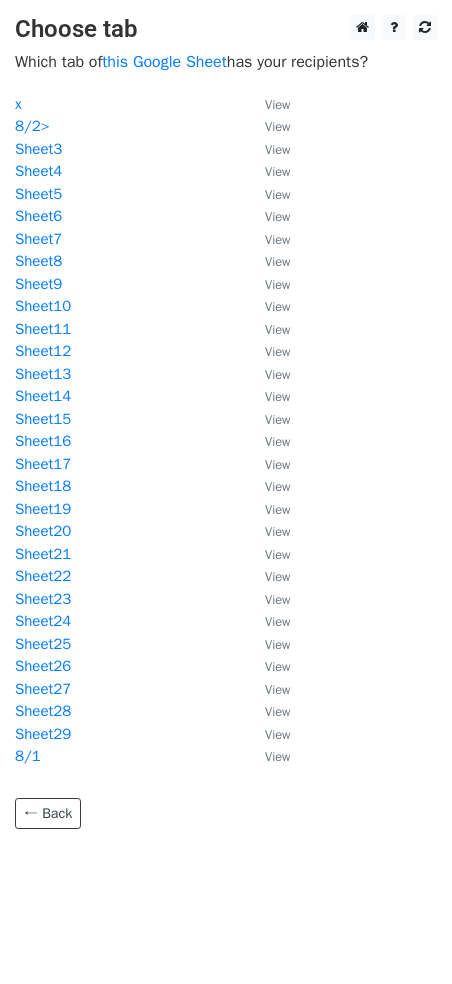 scroll, scrollTop: 0, scrollLeft: 0, axis: both 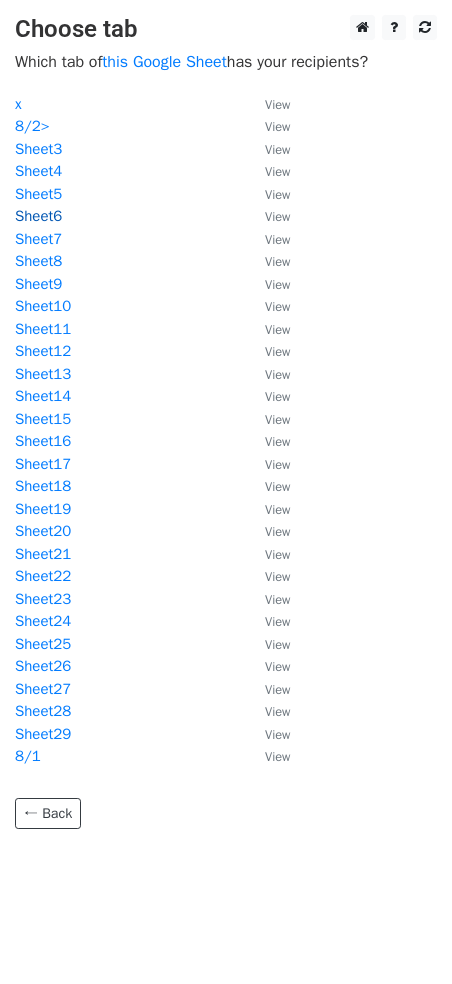 click on "Sheet6" at bounding box center [38, 216] 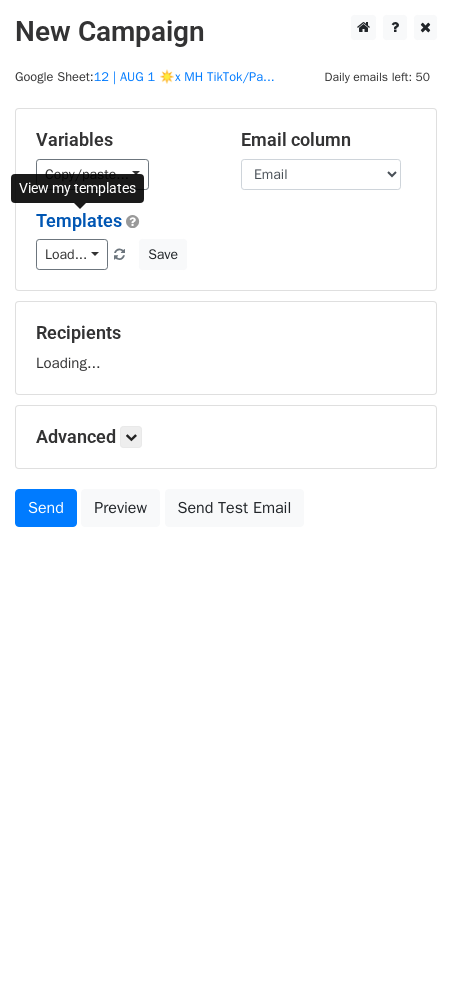 scroll, scrollTop: 0, scrollLeft: 0, axis: both 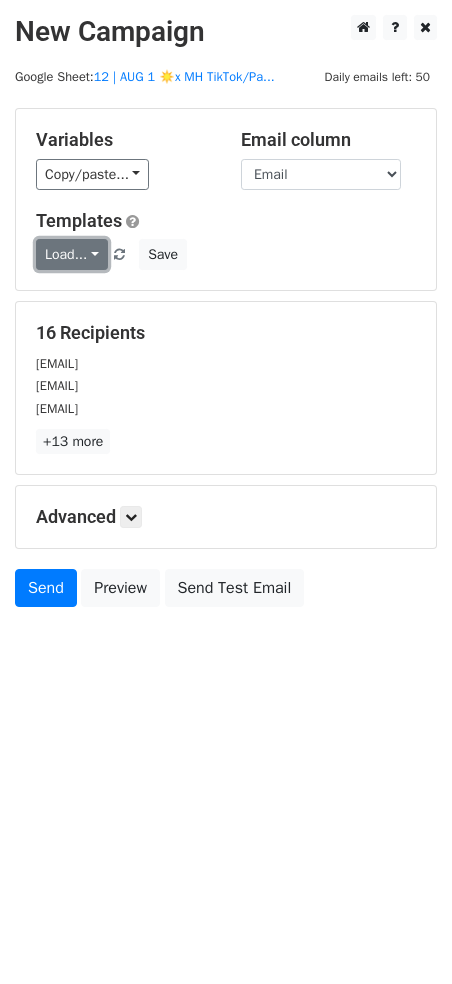 click on "Load..." at bounding box center [72, 254] 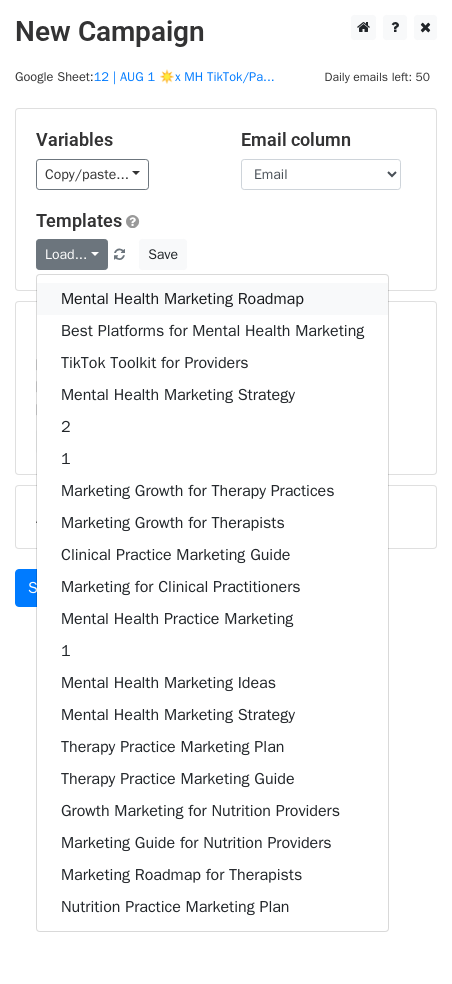 click on "Mental Health Marketing Roadmap" at bounding box center [212, 299] 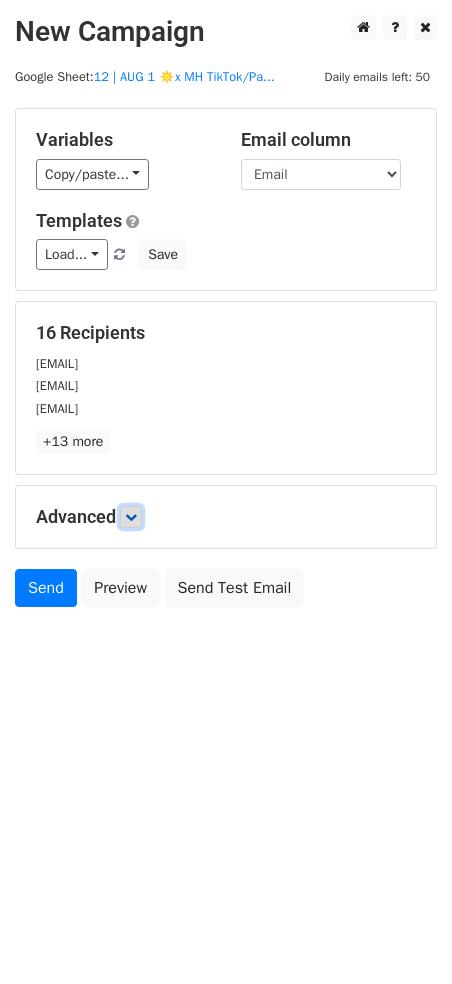 click at bounding box center [131, 517] 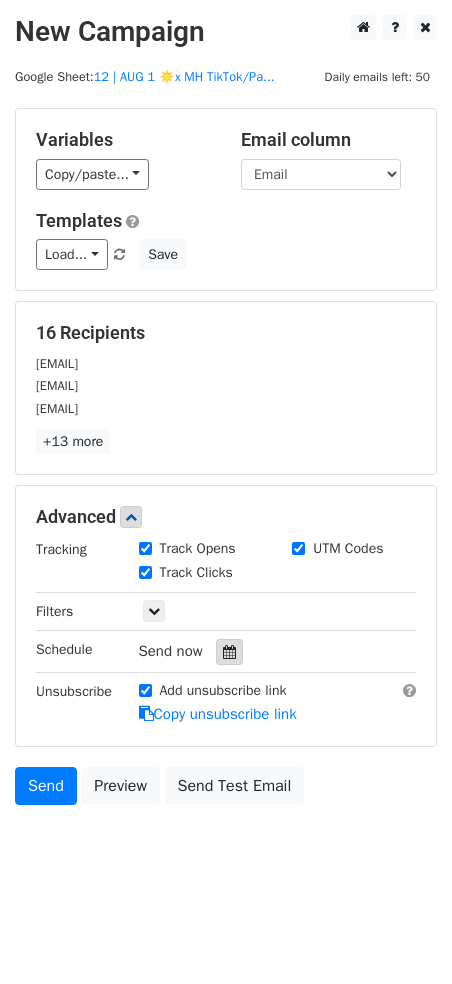 click at bounding box center [229, 652] 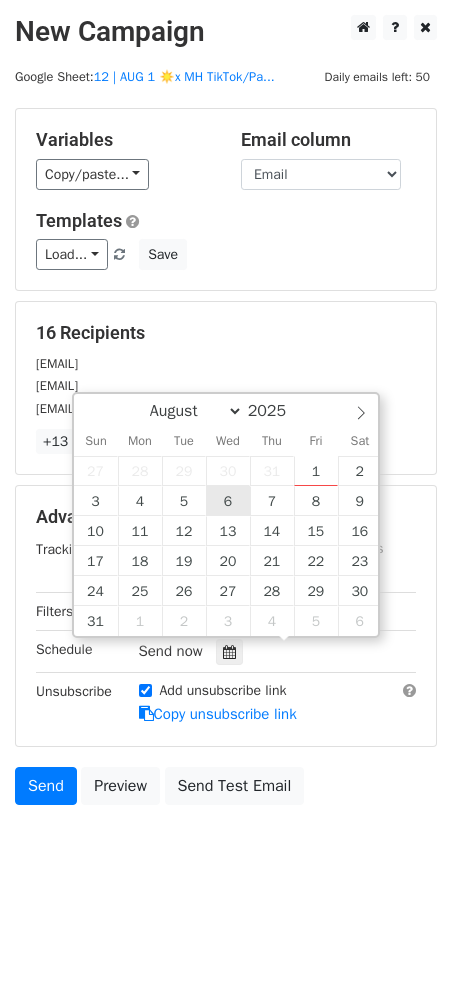 type on "[DATE] [TIME]" 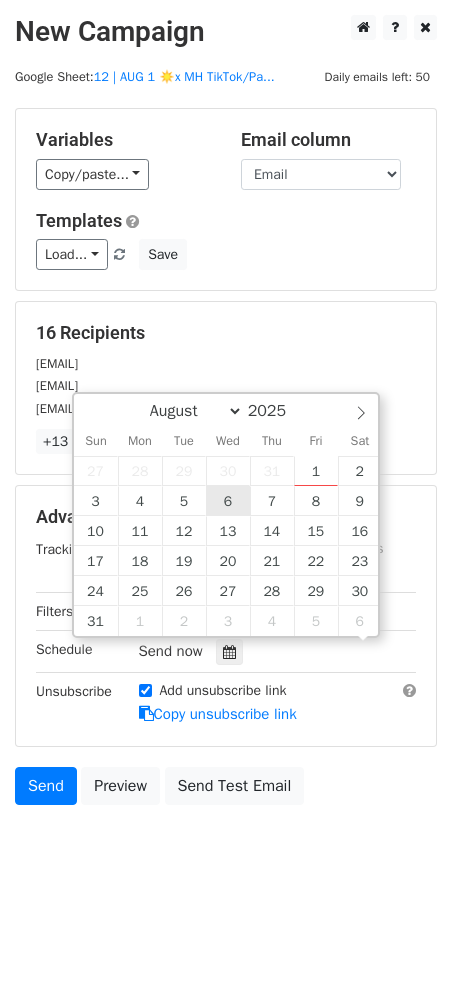 scroll, scrollTop: 1, scrollLeft: 0, axis: vertical 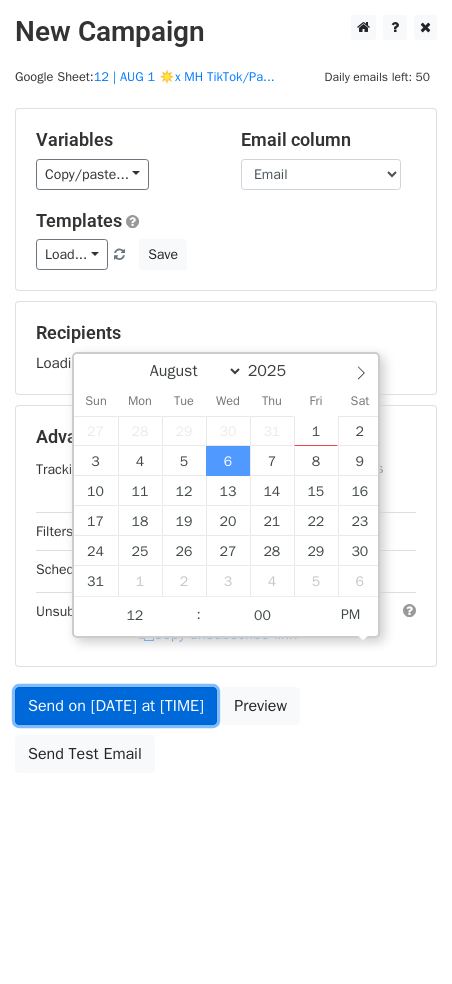 click on "Send on [DATE] at [TIME]" at bounding box center (116, 706) 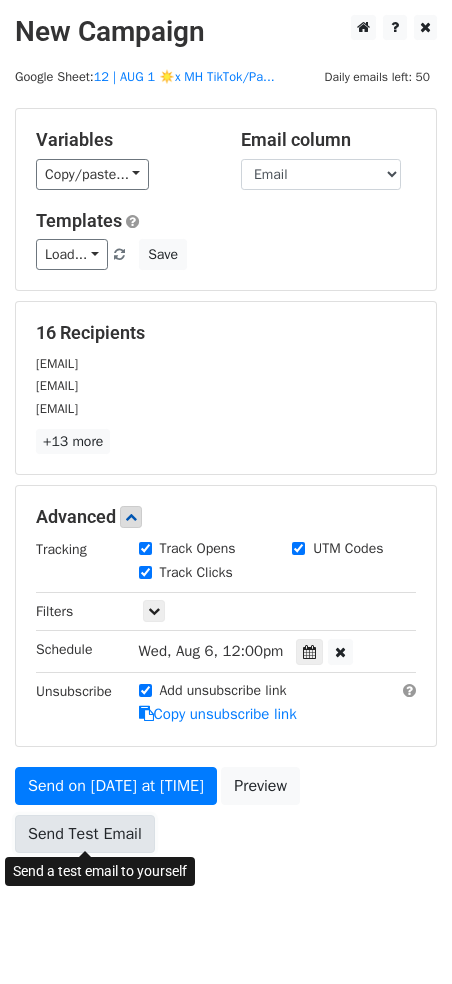 click on "Send Test Email" at bounding box center [85, 834] 